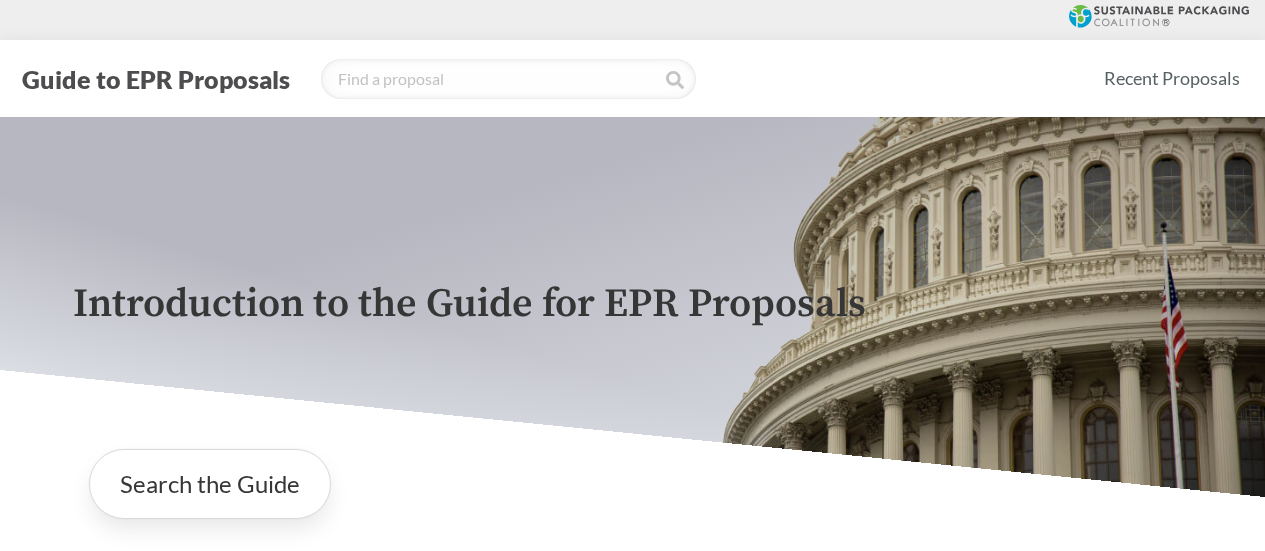 scroll, scrollTop: 896, scrollLeft: 0, axis: vertical 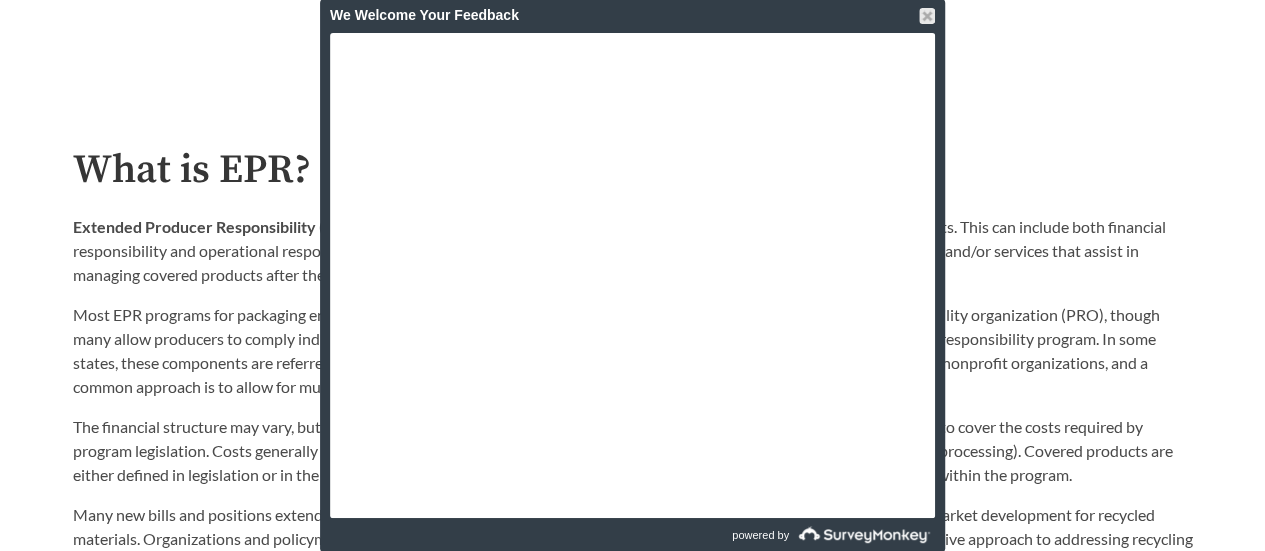 click on "The financial structure may vary, but in most EPR programs producers pay fees to the PRO. The PRO then distributes the funds to cover the costs required by program legislation. Costs generally provide funding for the end-of-life management of covered products (collection, sortation, processing). Covered products are either defined in legislation or in the producer responsibility plan, and are the specific items or materials that must be managed within the program." at bounding box center (633, 451) 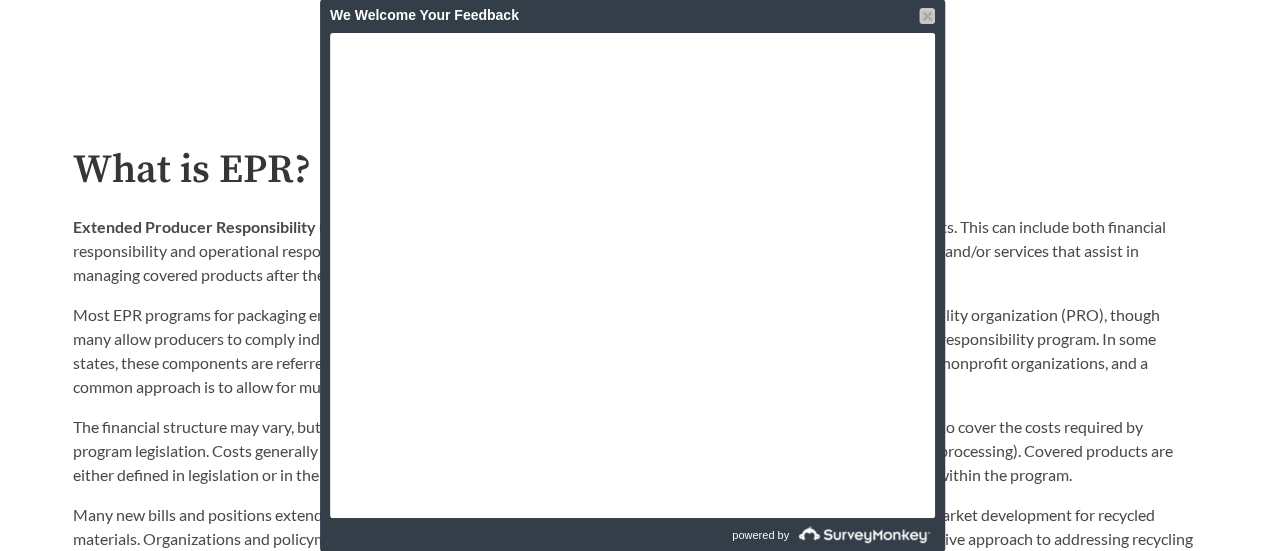 click at bounding box center [927, 16] 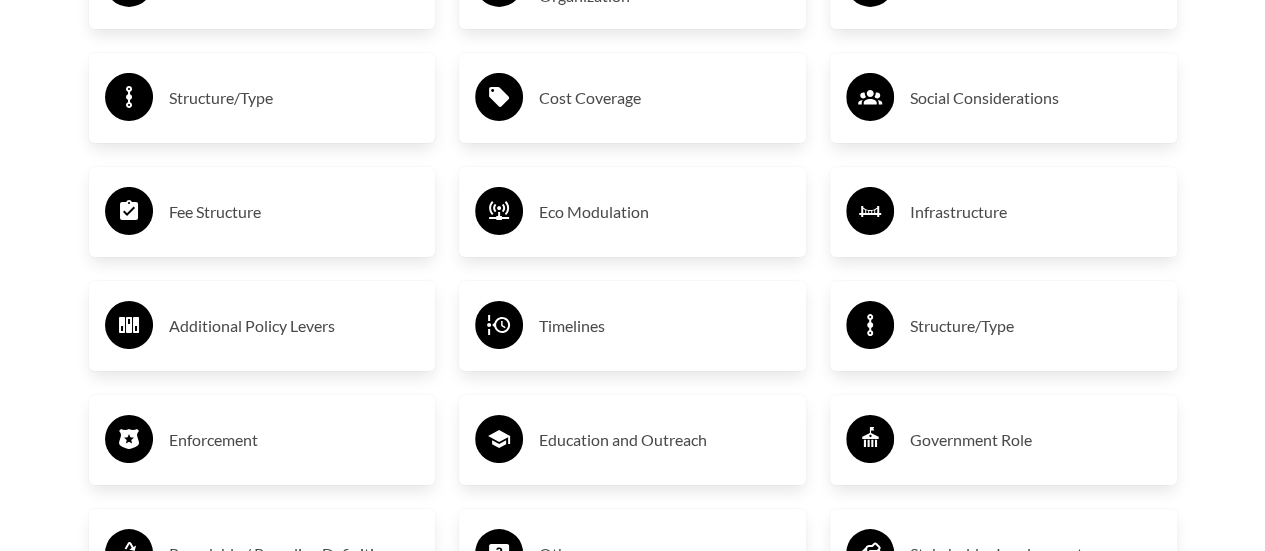 scroll, scrollTop: 3596, scrollLeft: 0, axis: vertical 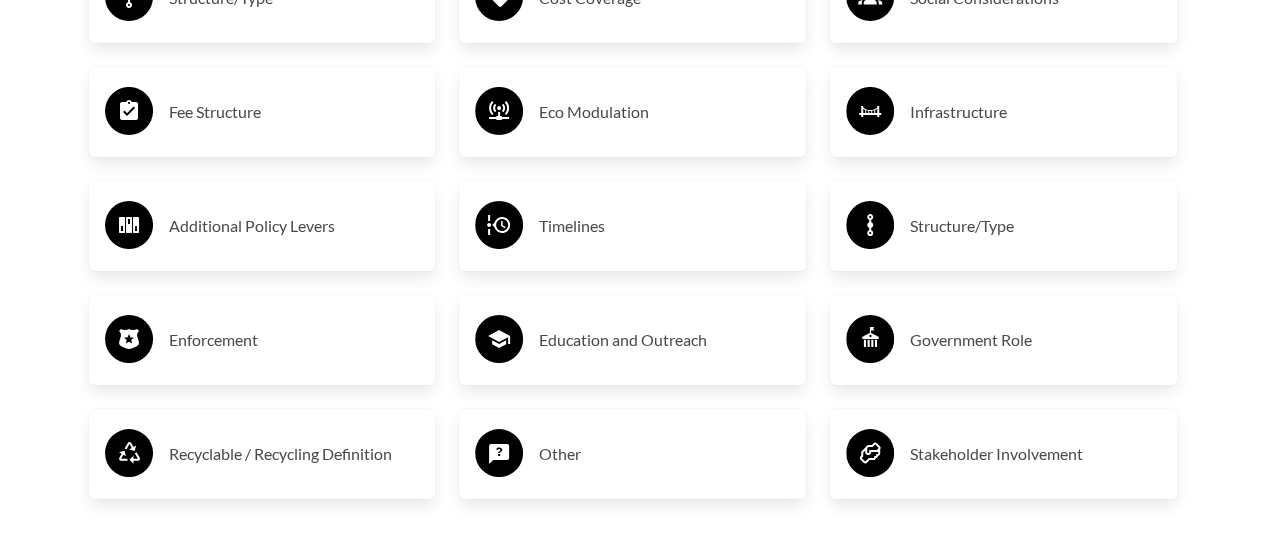 click on "Recyclable / Recycling Definition" at bounding box center [294, 454] 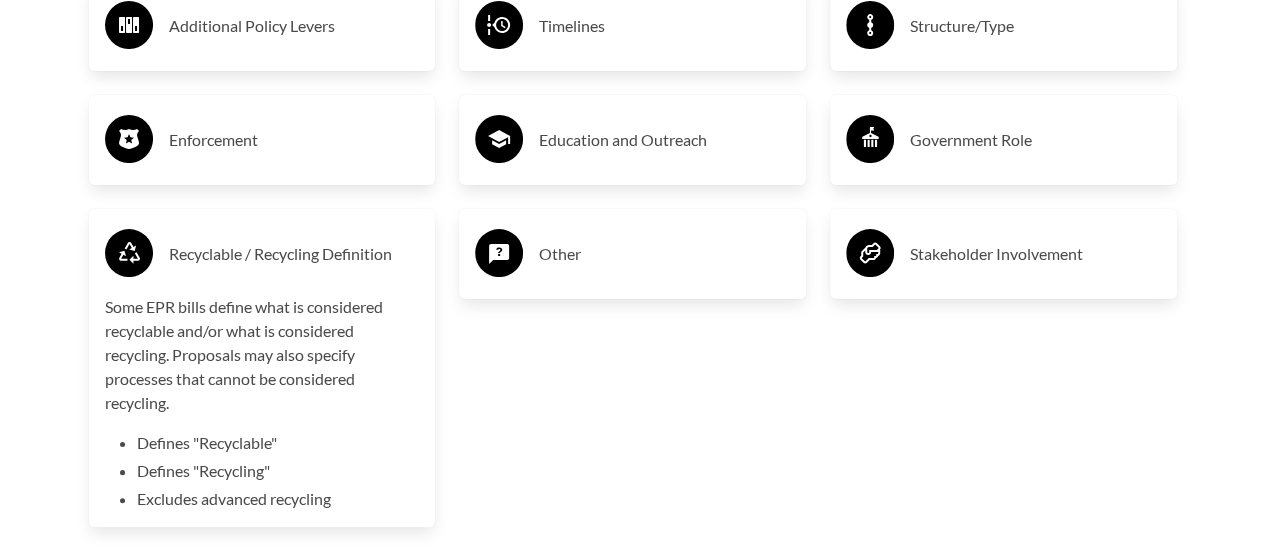 scroll, scrollTop: 3896, scrollLeft: 0, axis: vertical 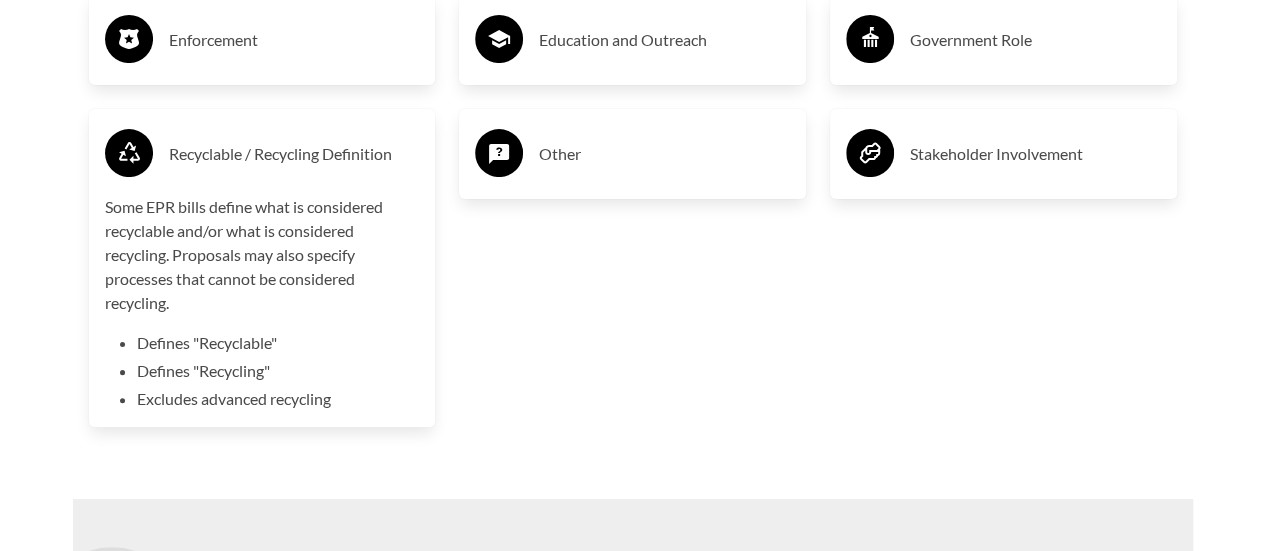 click on "Defines "Recyclable"" at bounding box center (278, 343) 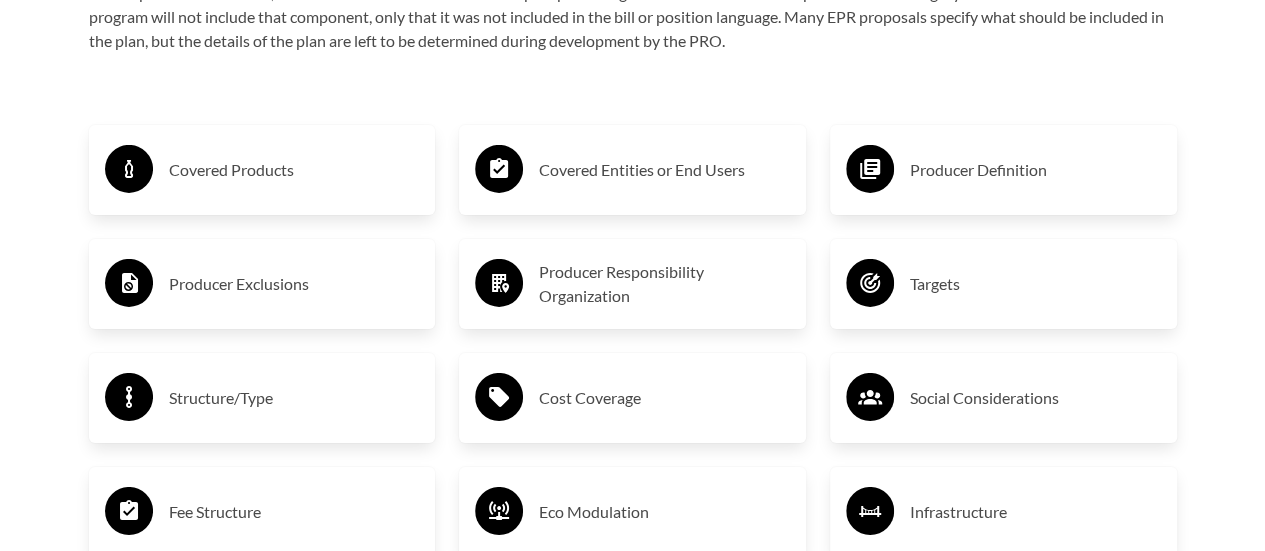 scroll, scrollTop: 3096, scrollLeft: 0, axis: vertical 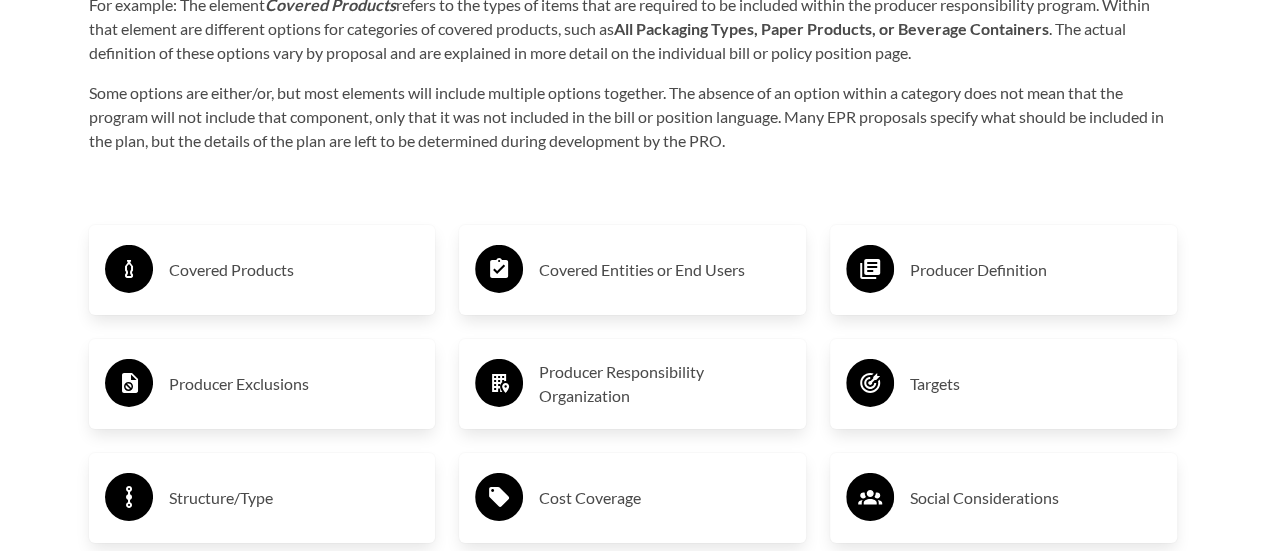 click on "Covered Products" at bounding box center (294, 270) 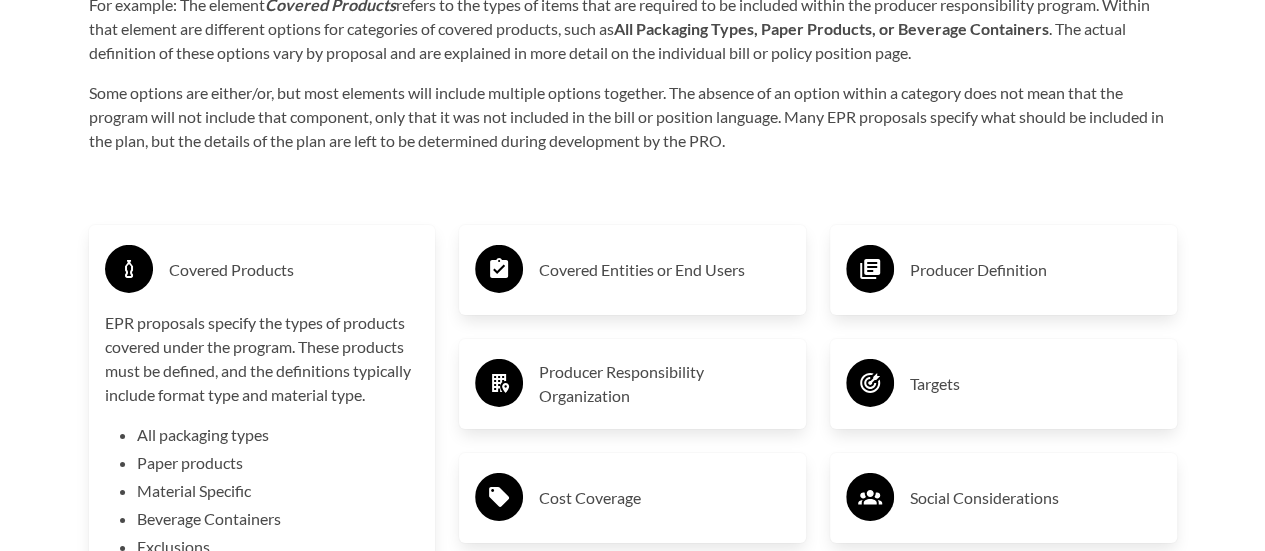 scroll, scrollTop: 3196, scrollLeft: 0, axis: vertical 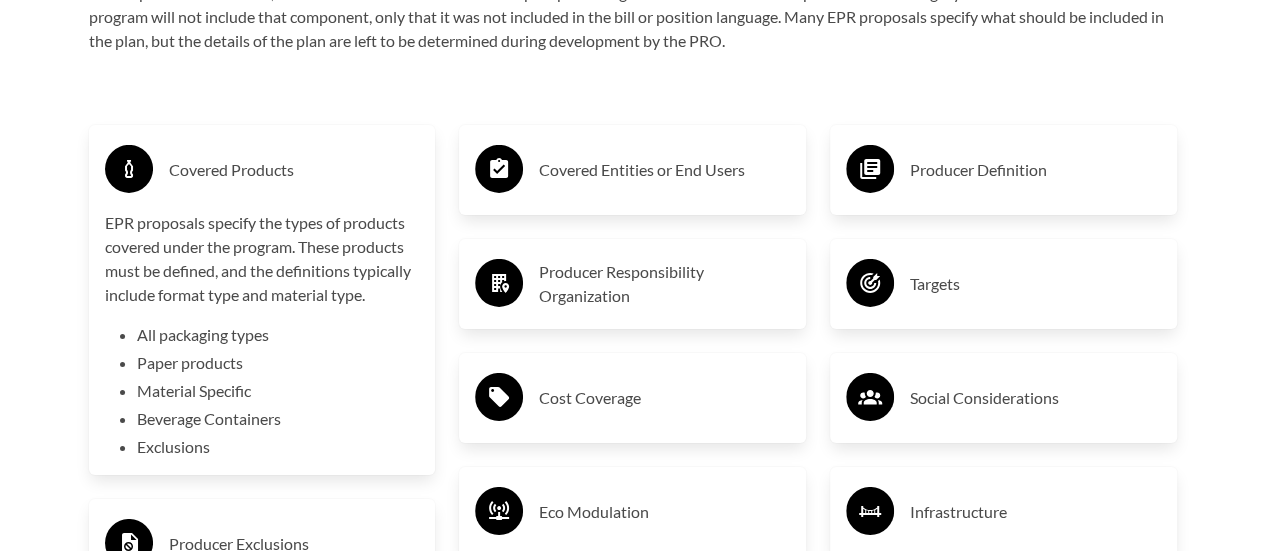click on "Covered Products" at bounding box center [294, 170] 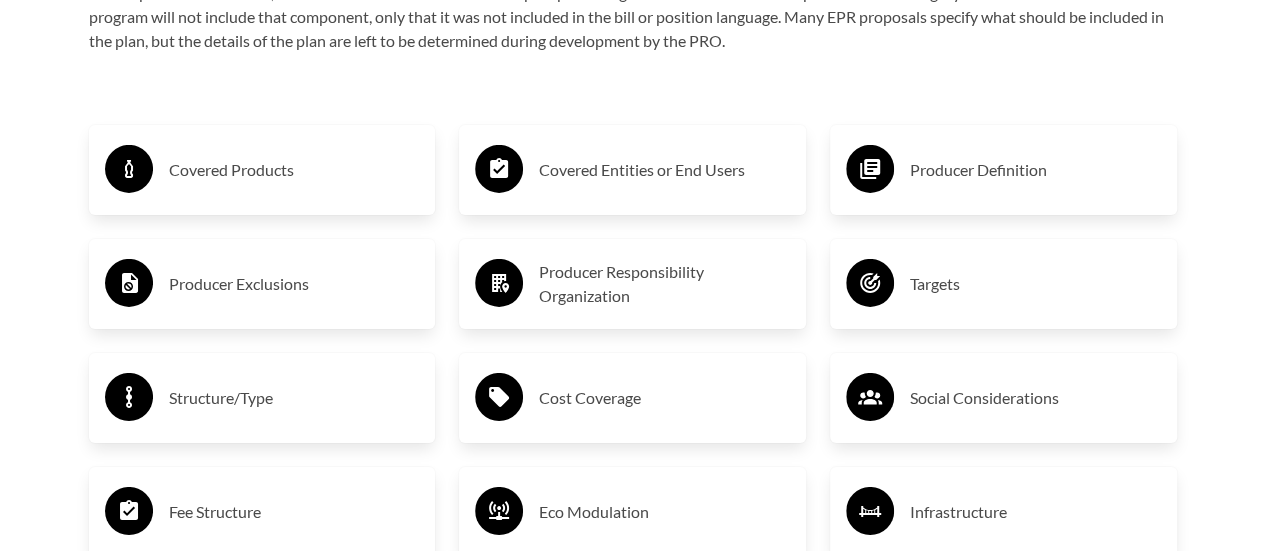 click on "Covered Entities or End Users" at bounding box center [664, 170] 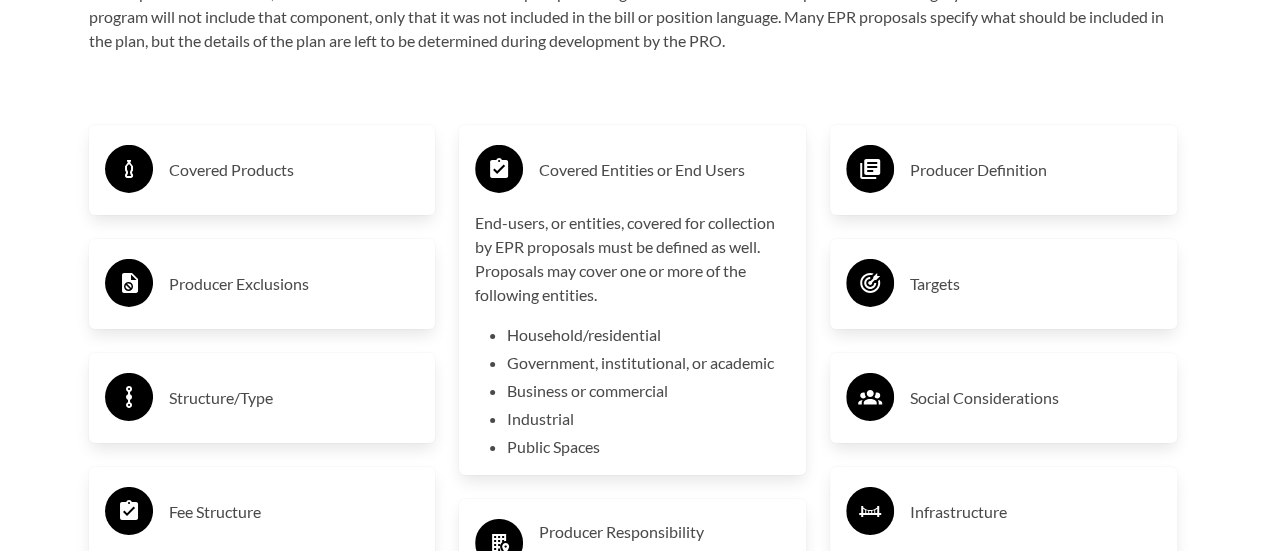 click on "Covered Entities or End Users" at bounding box center (664, 170) 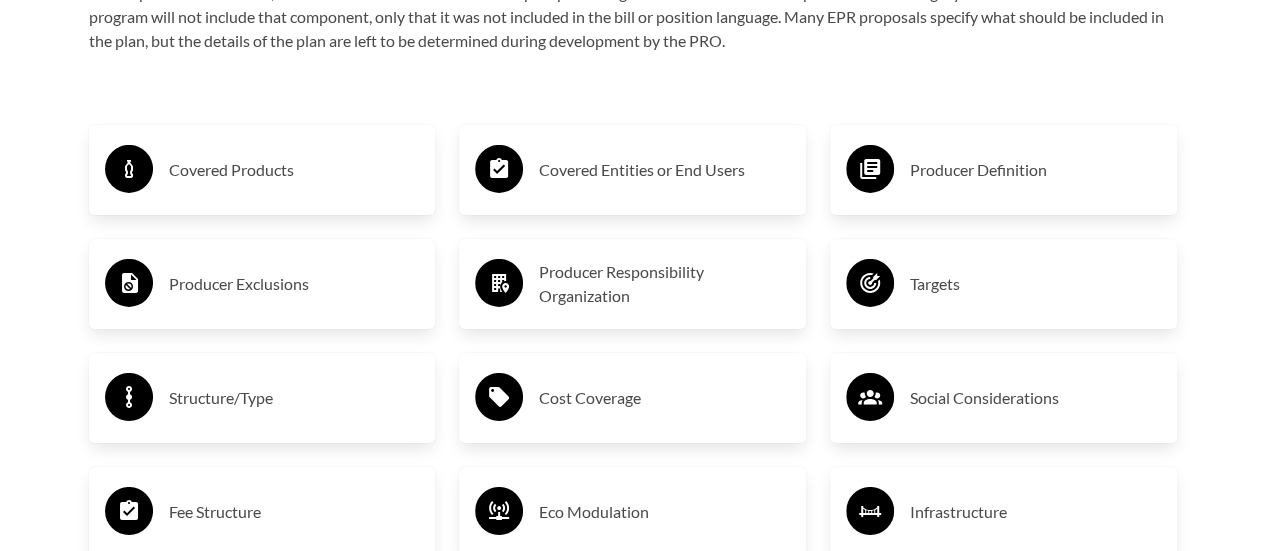 click on "Producer Definition" at bounding box center [1035, 170] 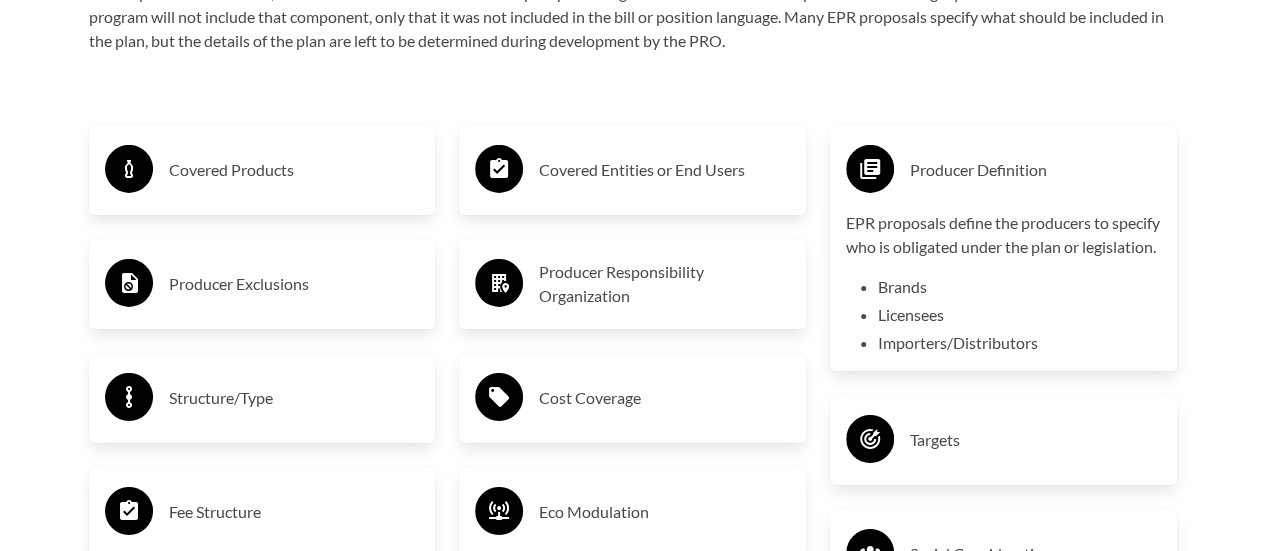 click on "Producer Definition" at bounding box center (1035, 170) 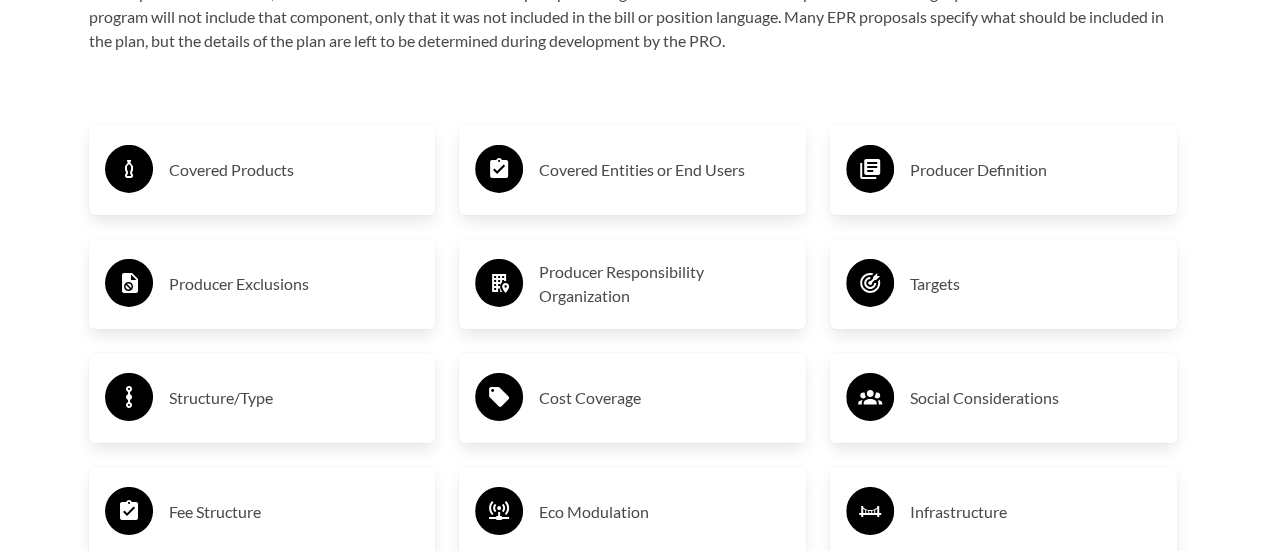 click on "Producer Definition" at bounding box center [1035, 170] 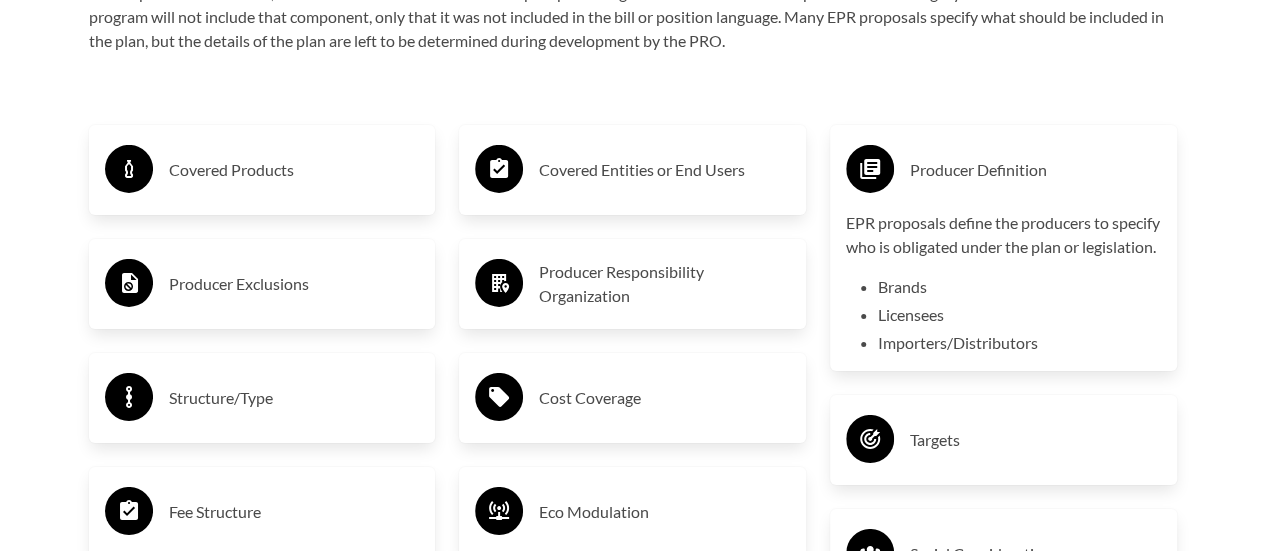 click on "Producer Definition" at bounding box center [1035, 170] 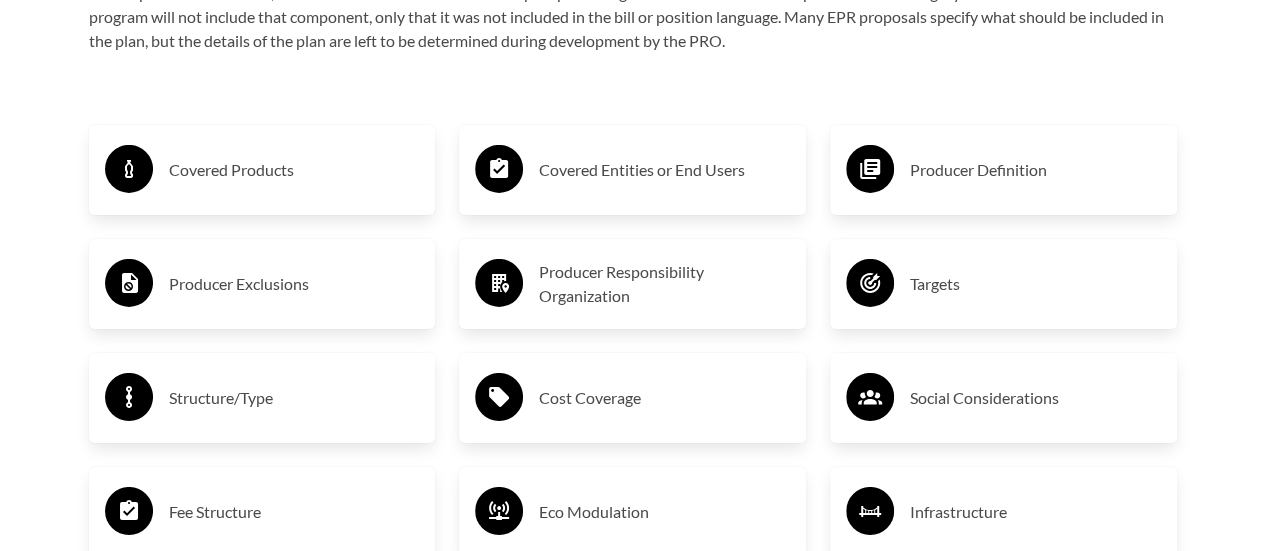 click on "Producer Exclusions" at bounding box center (294, 284) 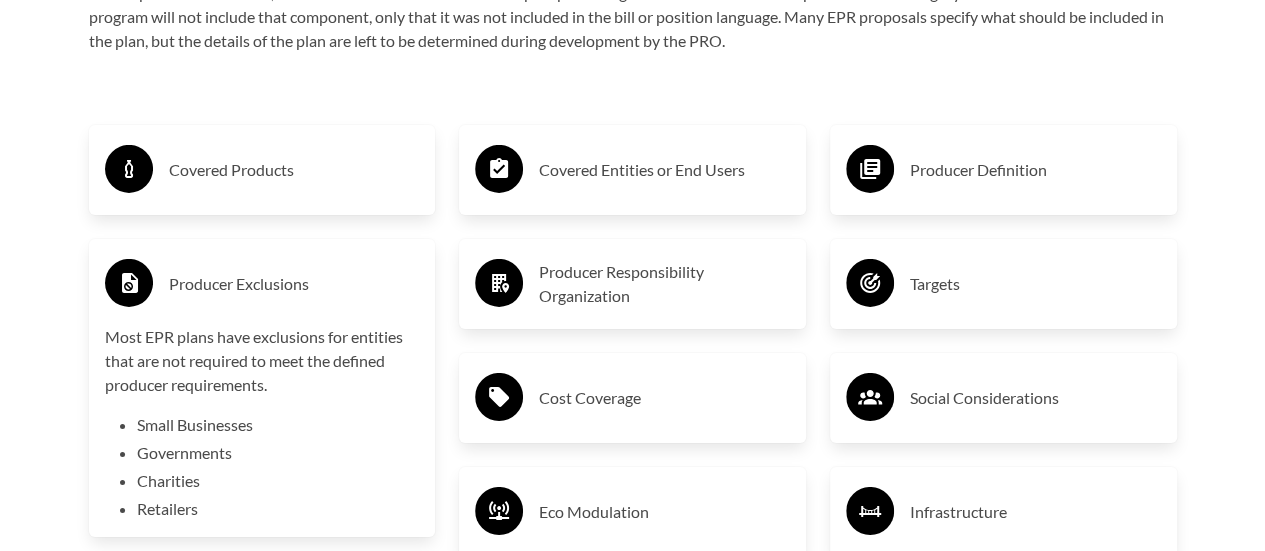 click on "Producer Exclusions" at bounding box center [294, 284] 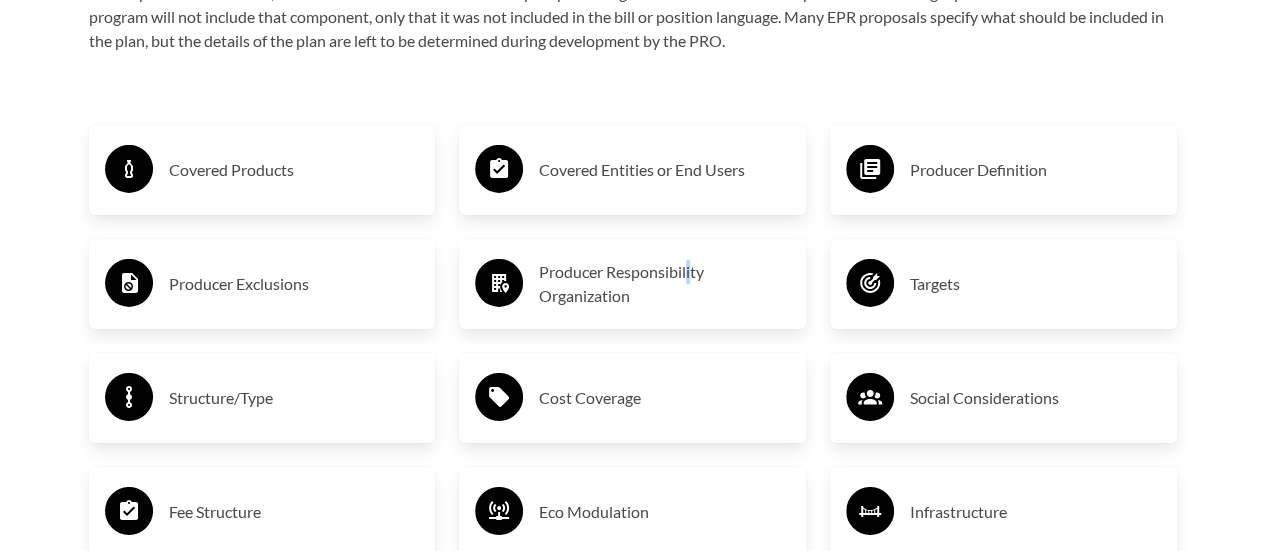 click on "Producer Responsibility Organization" at bounding box center [664, 284] 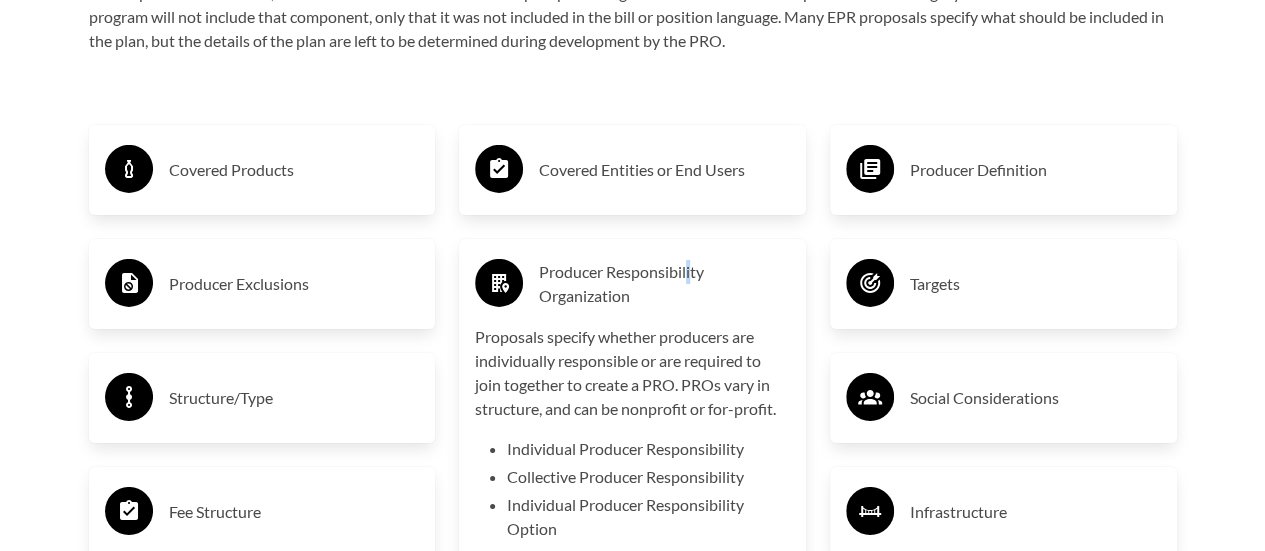 scroll, scrollTop: 3296, scrollLeft: 0, axis: vertical 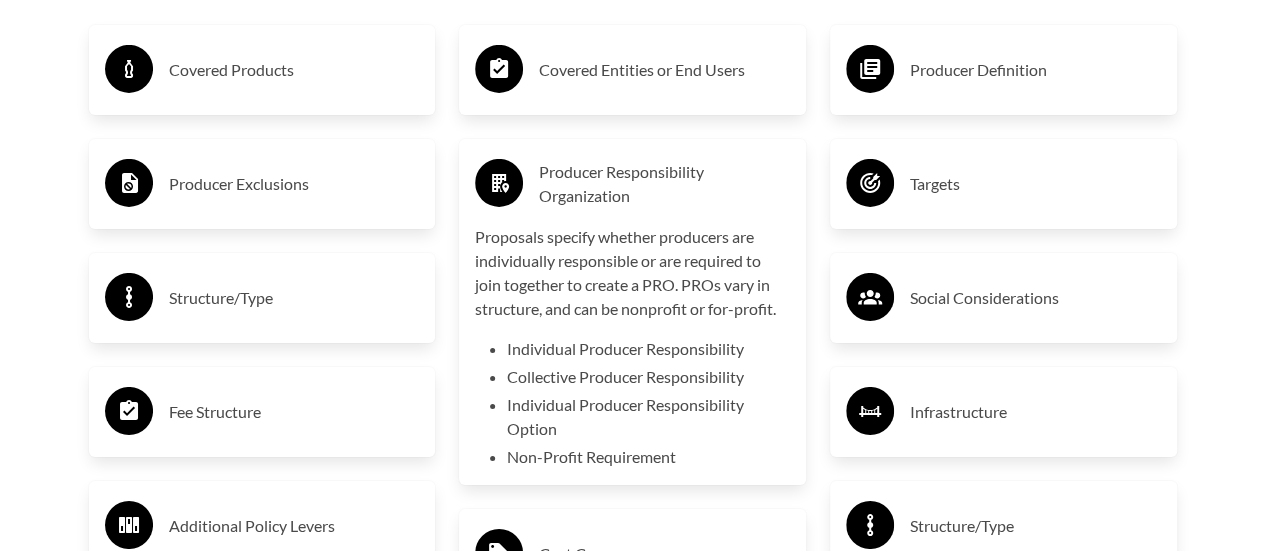 click on "Producer Responsibility Organization" at bounding box center [664, 184] 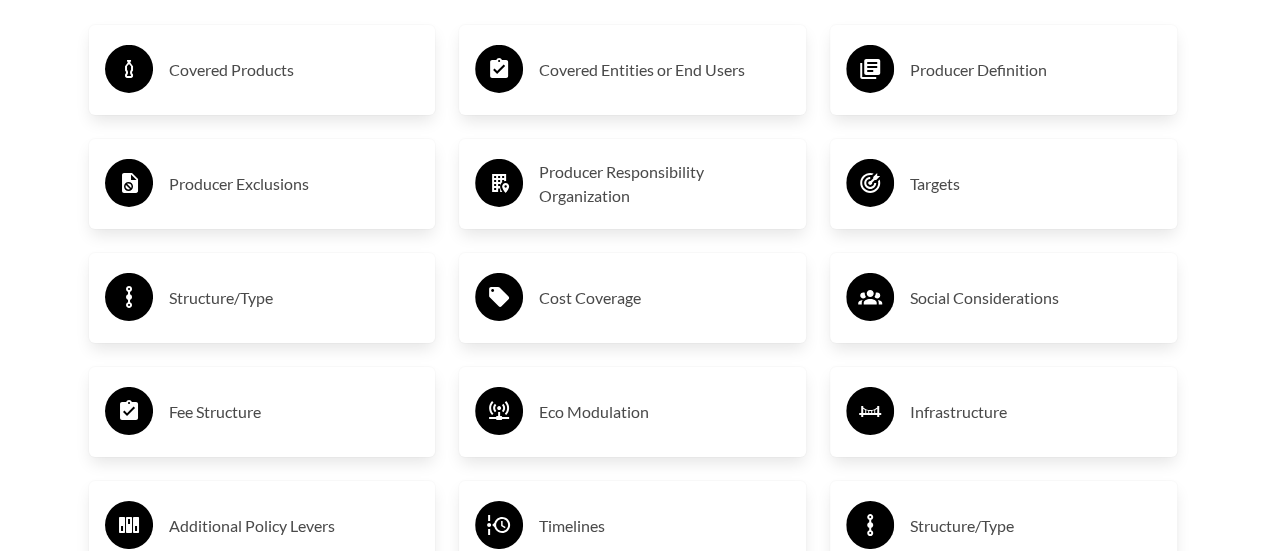 click on "Targets" at bounding box center [1035, 184] 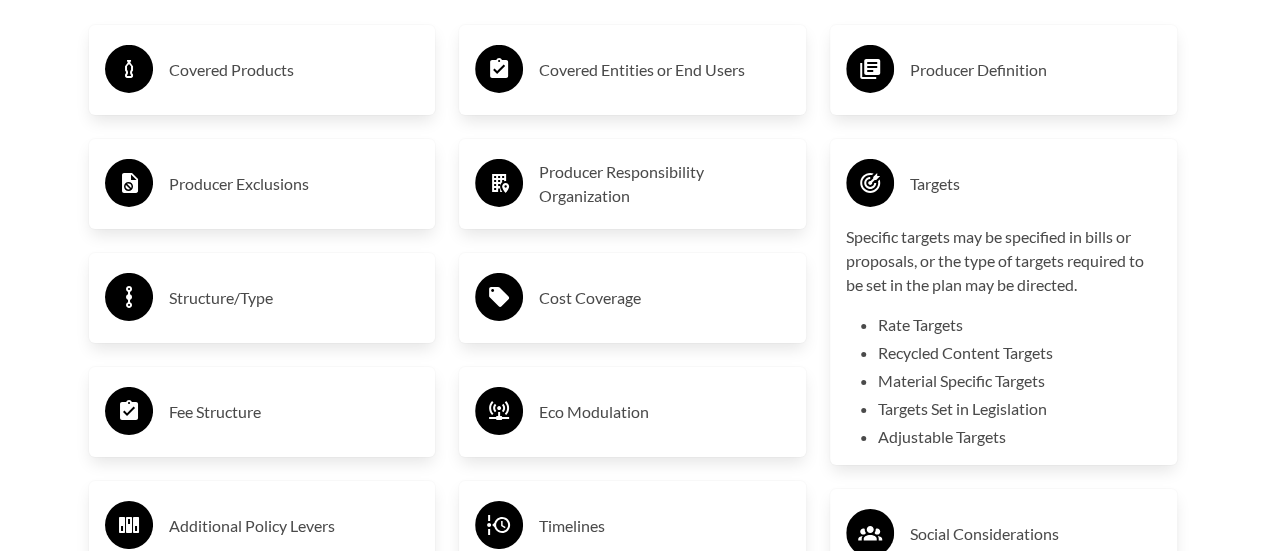 click on "Recycled Content Targets" at bounding box center (1019, 353) 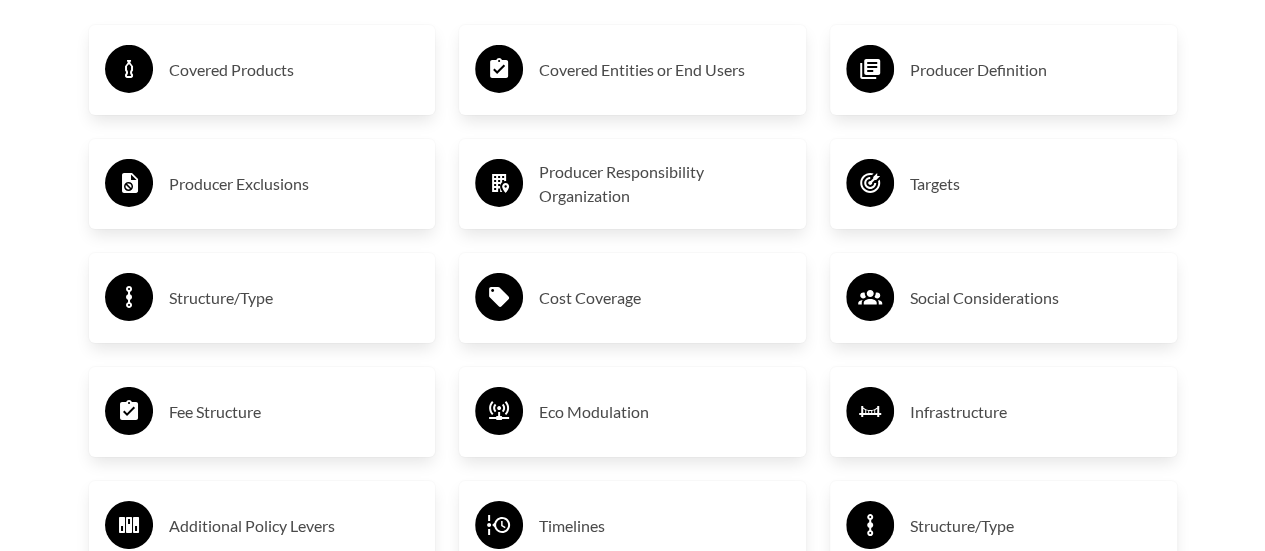 click on "Targets" at bounding box center (1035, 184) 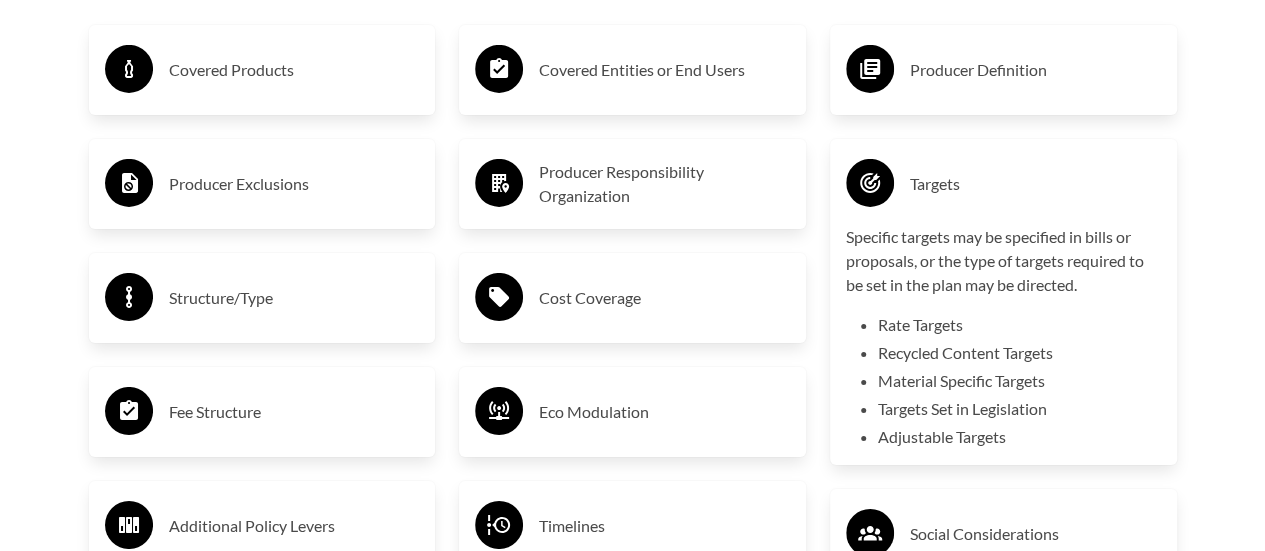 click on "Targets" at bounding box center [1035, 184] 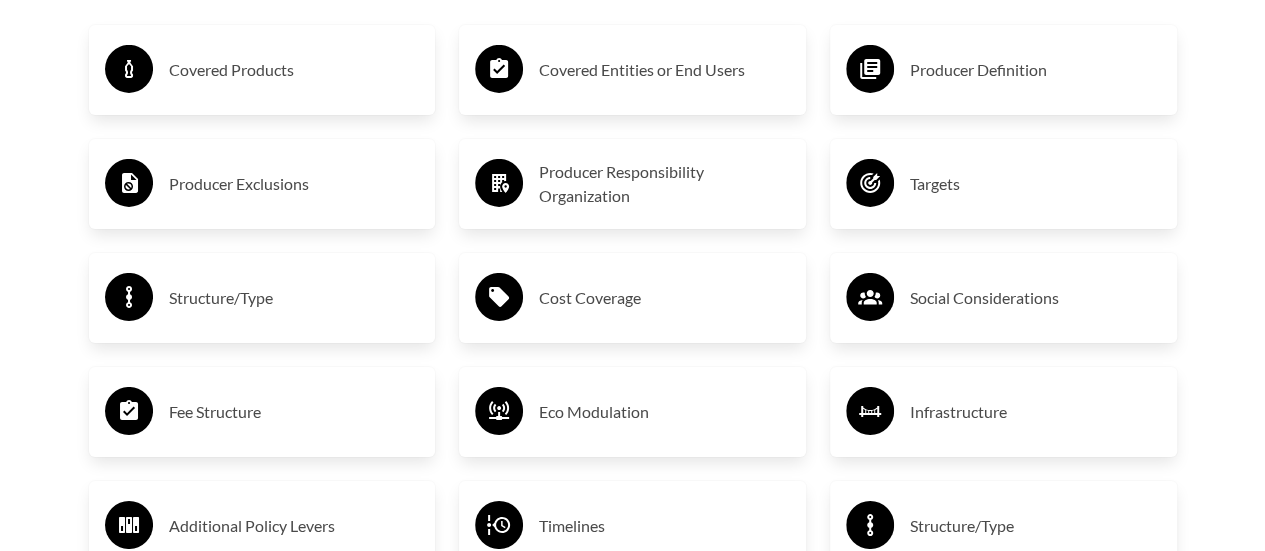 click on "Structure/Type" at bounding box center (294, 298) 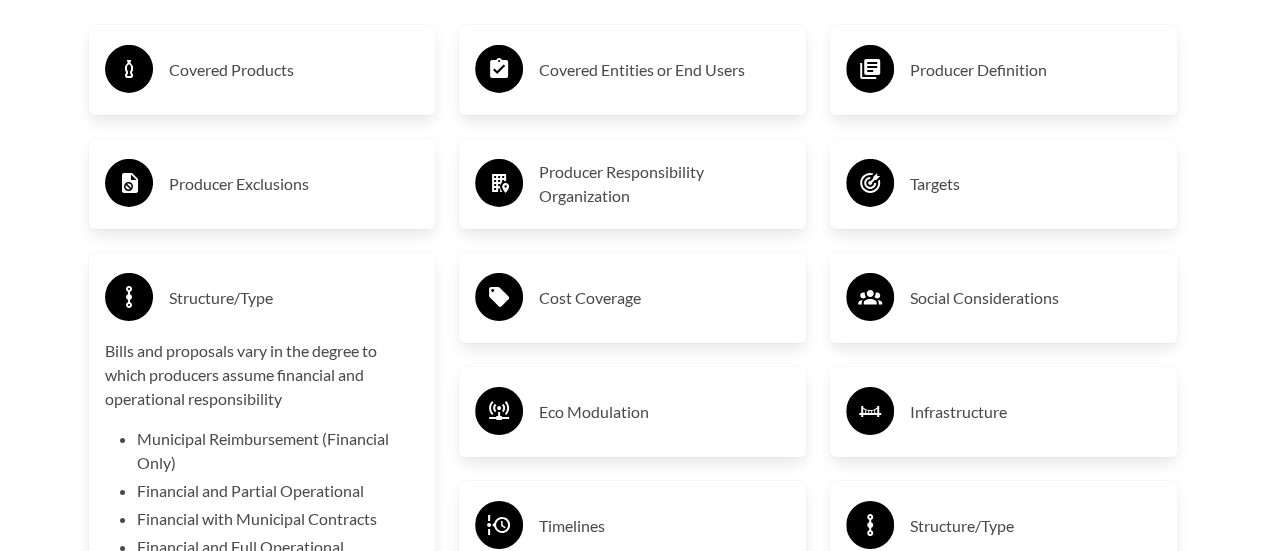 scroll, scrollTop: 3396, scrollLeft: 0, axis: vertical 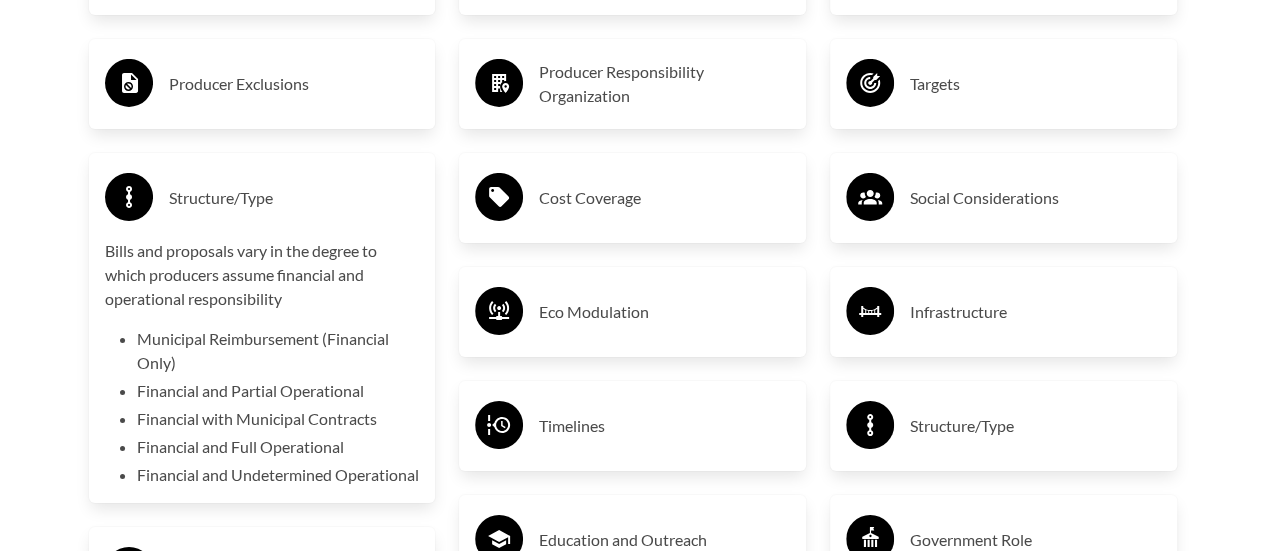 click on "Structure/Type" at bounding box center (294, 198) 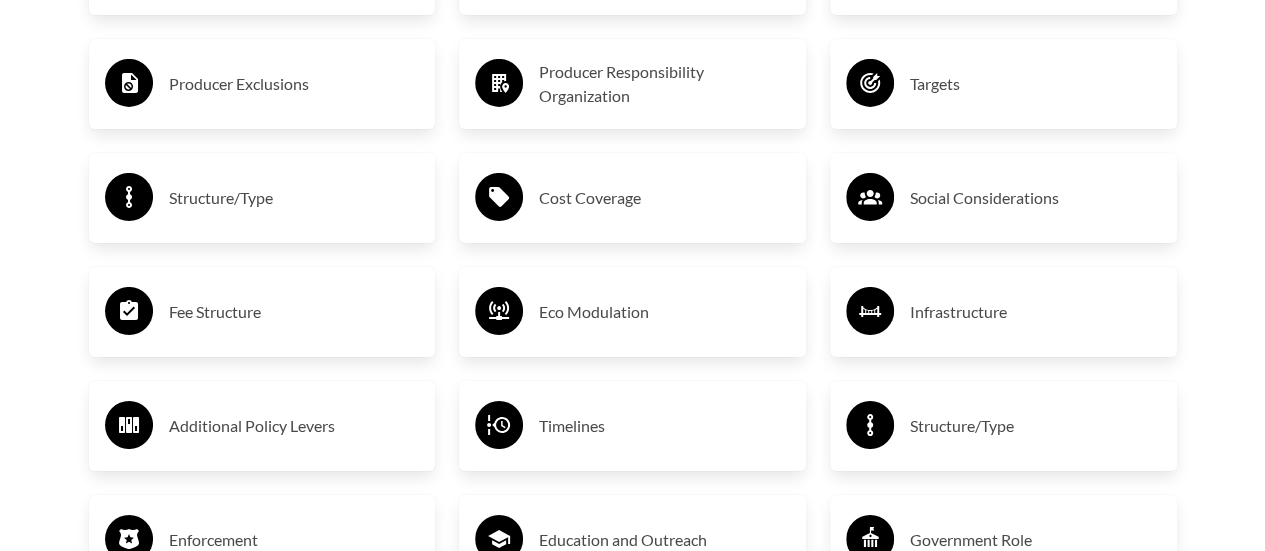 click on "Cost Coverage" at bounding box center (632, 198) 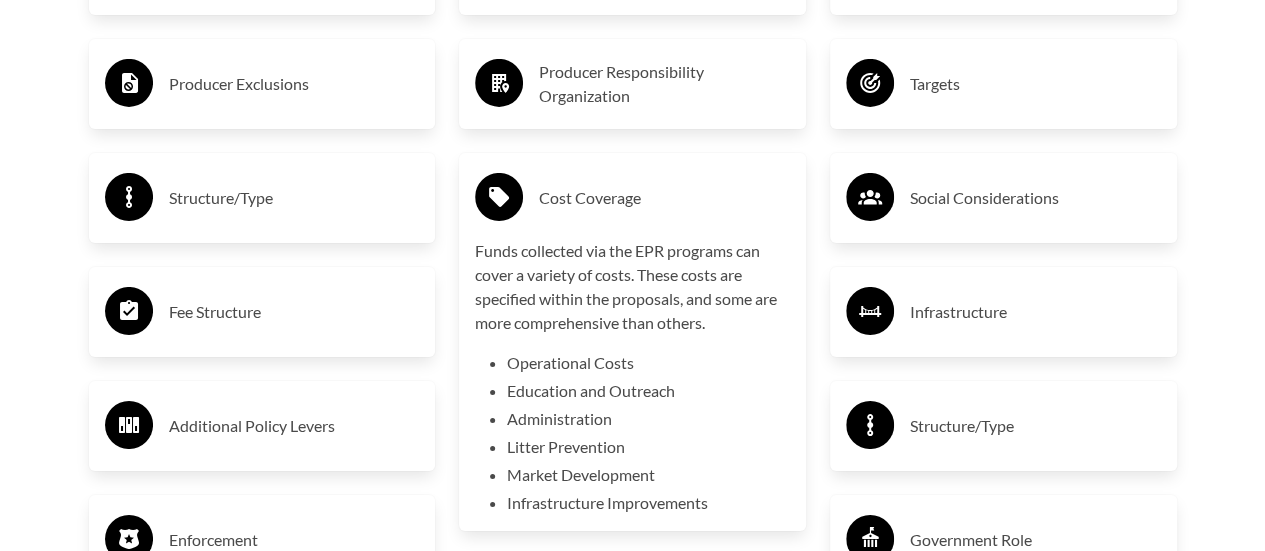 scroll, scrollTop: 3496, scrollLeft: 0, axis: vertical 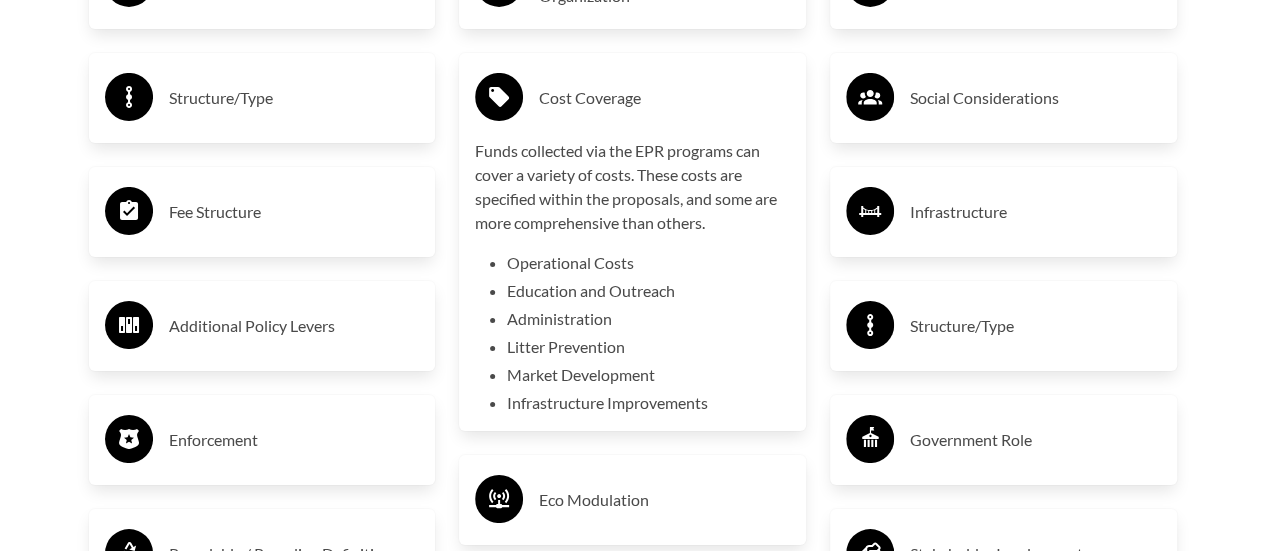 click on "Cost Coverage" at bounding box center (664, 98) 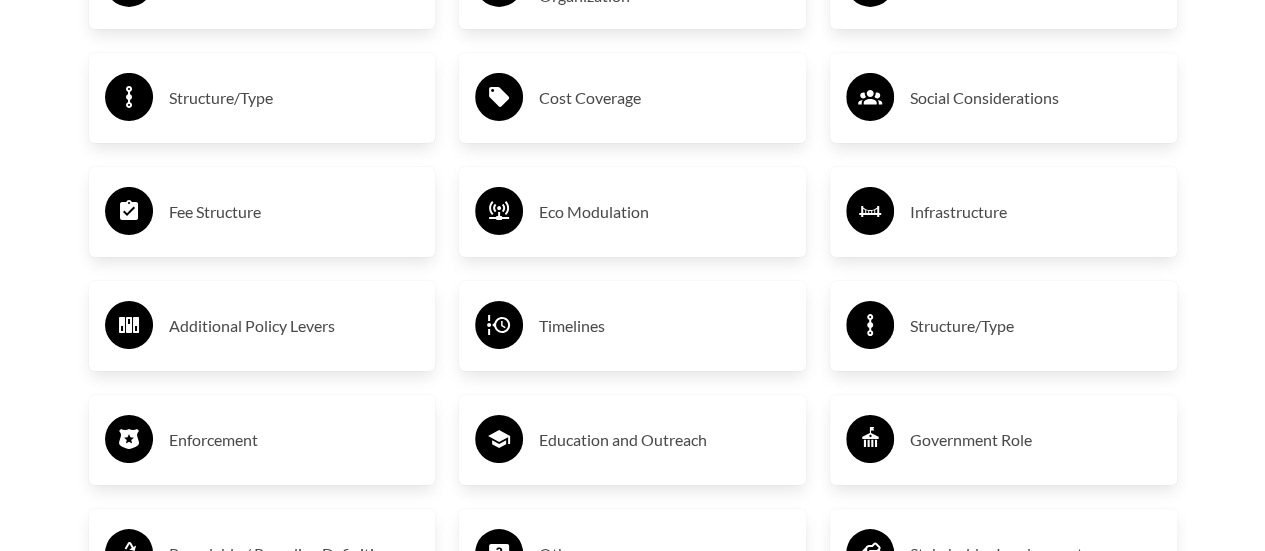 click on "Social Considerations" at bounding box center [1035, 98] 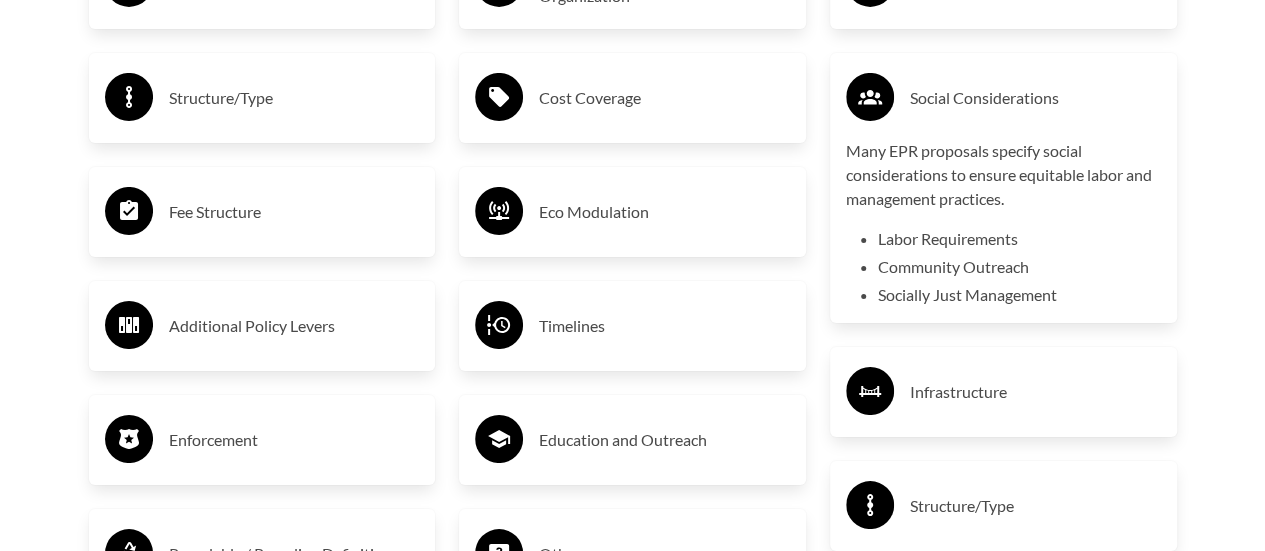 click on "Social Considerations" at bounding box center (1003, 98) 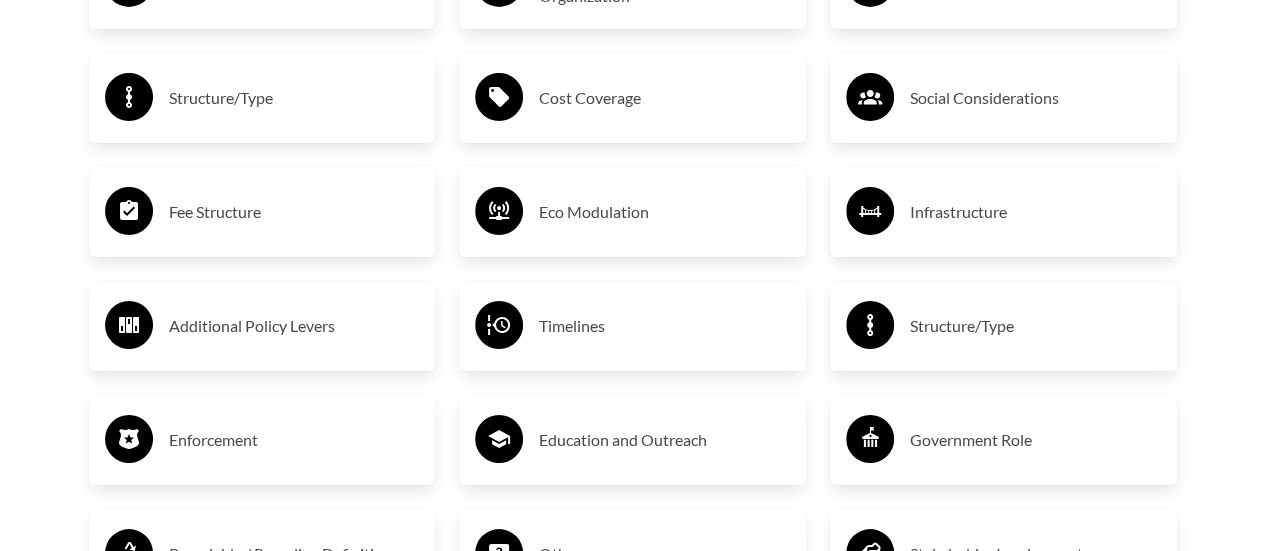 click on "Infrastructure" at bounding box center (1035, 212) 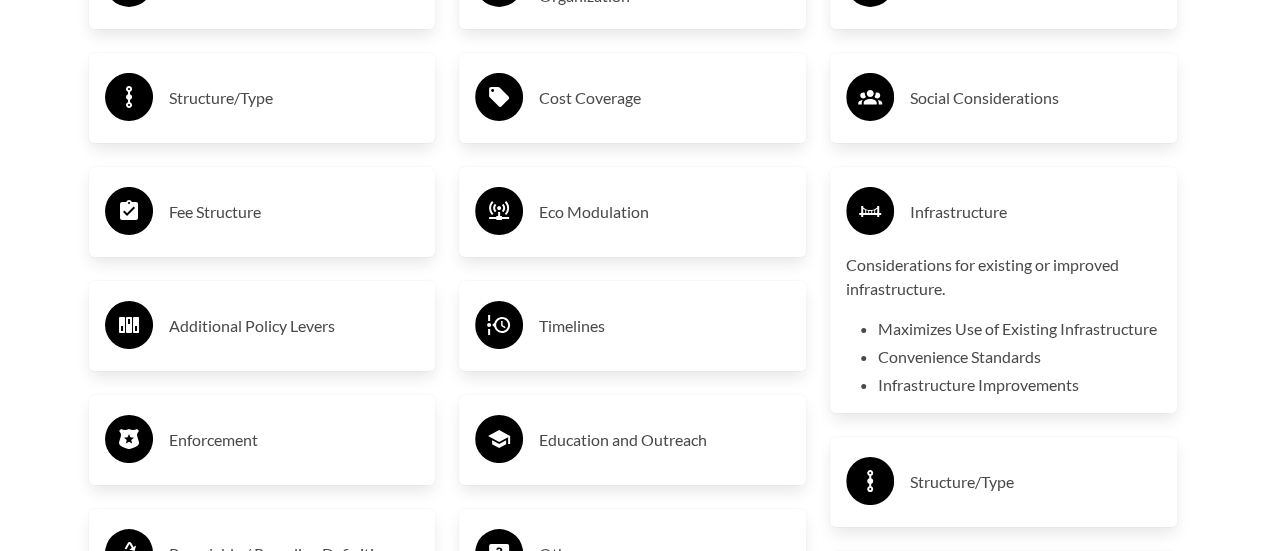 click on "Infrastructure" at bounding box center (1035, 212) 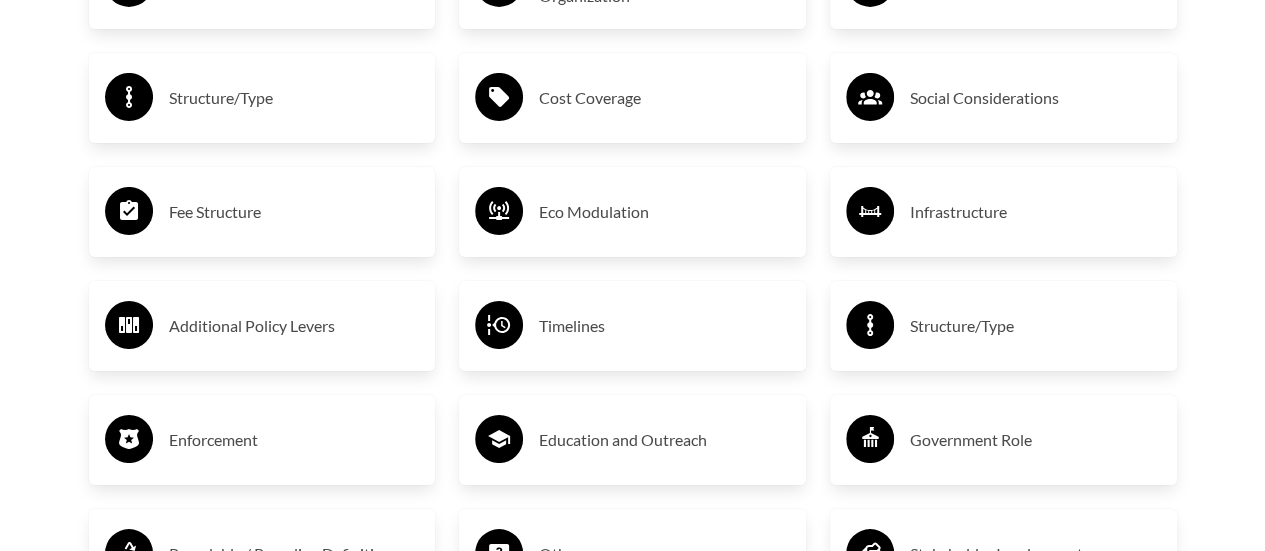 click on "Structure/Type" at bounding box center (1035, 326) 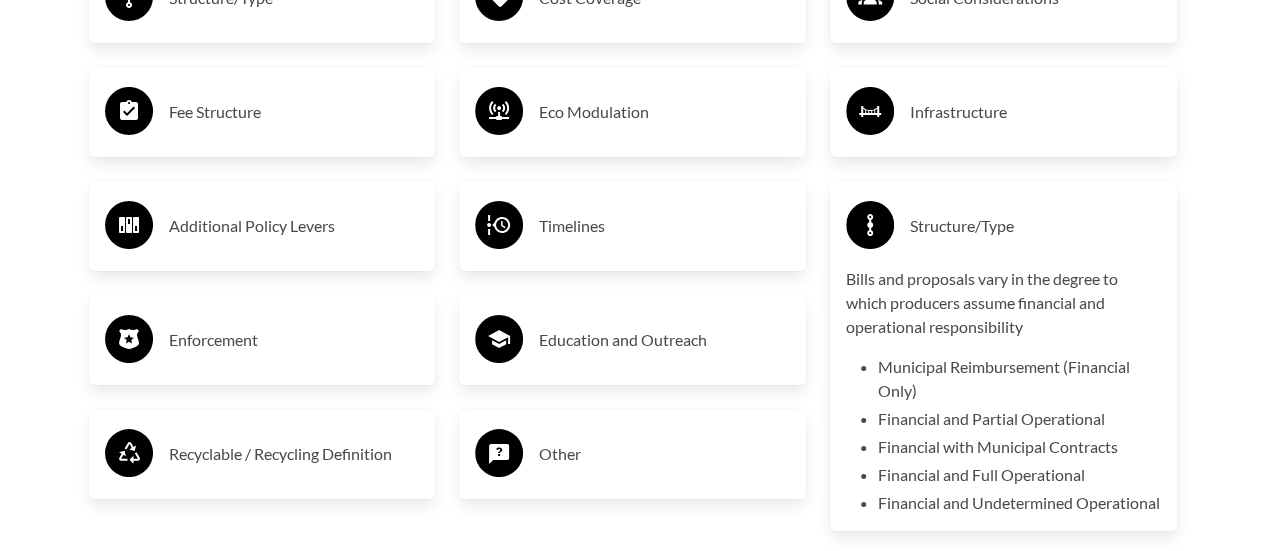scroll, scrollTop: 3696, scrollLeft: 0, axis: vertical 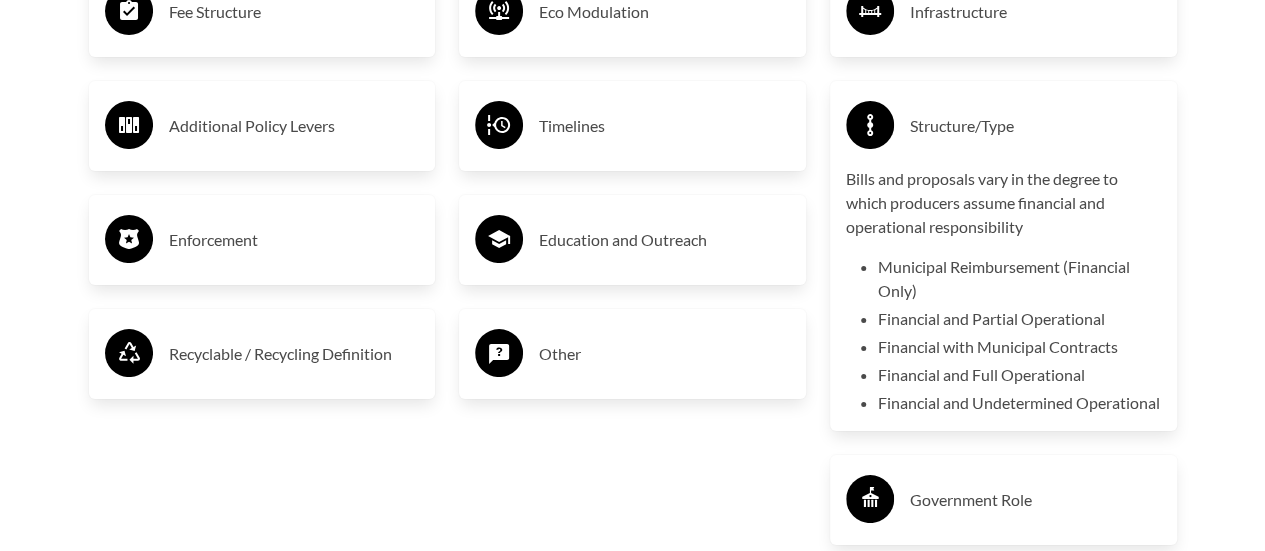 click on "Structure/Type" at bounding box center [1035, 126] 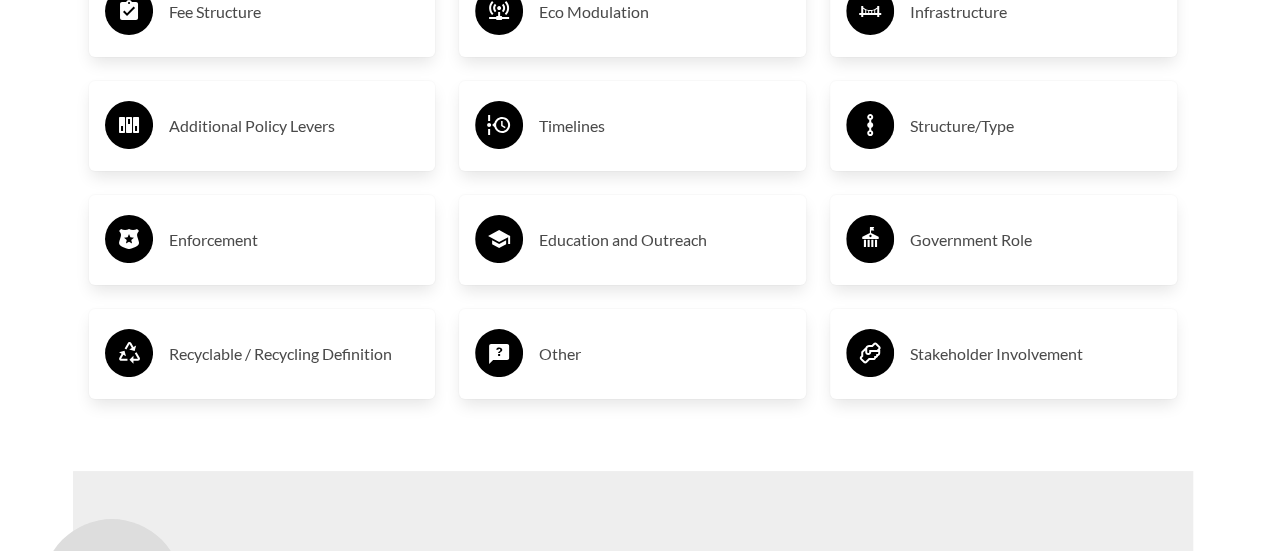 click on "Additional Policy Levers" at bounding box center (294, 126) 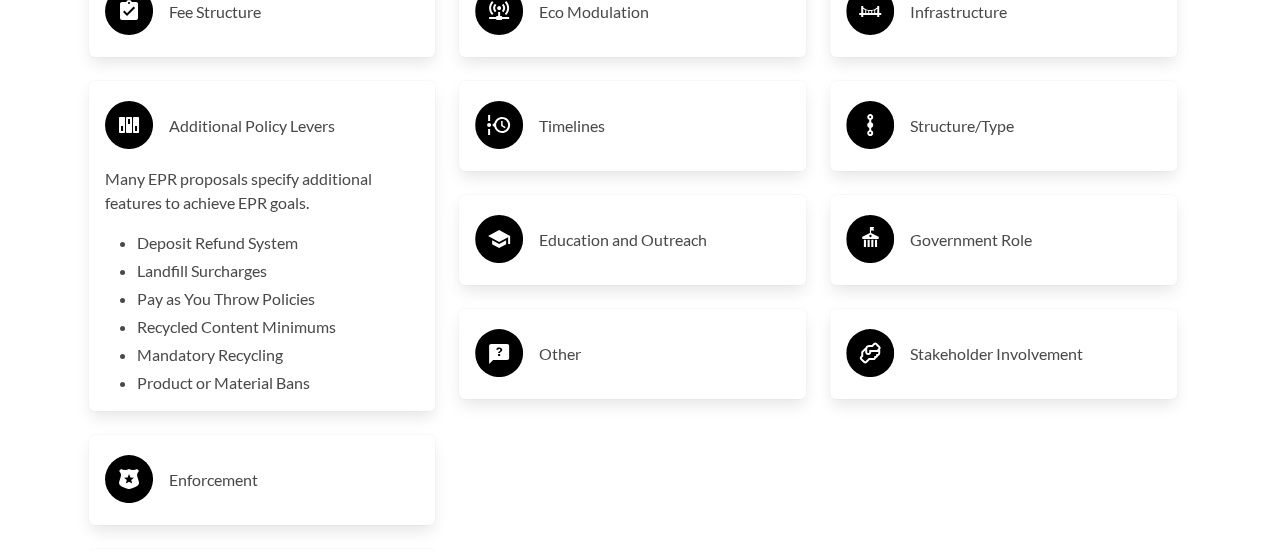click on "Recycled Content Minimums" at bounding box center [278, 327] 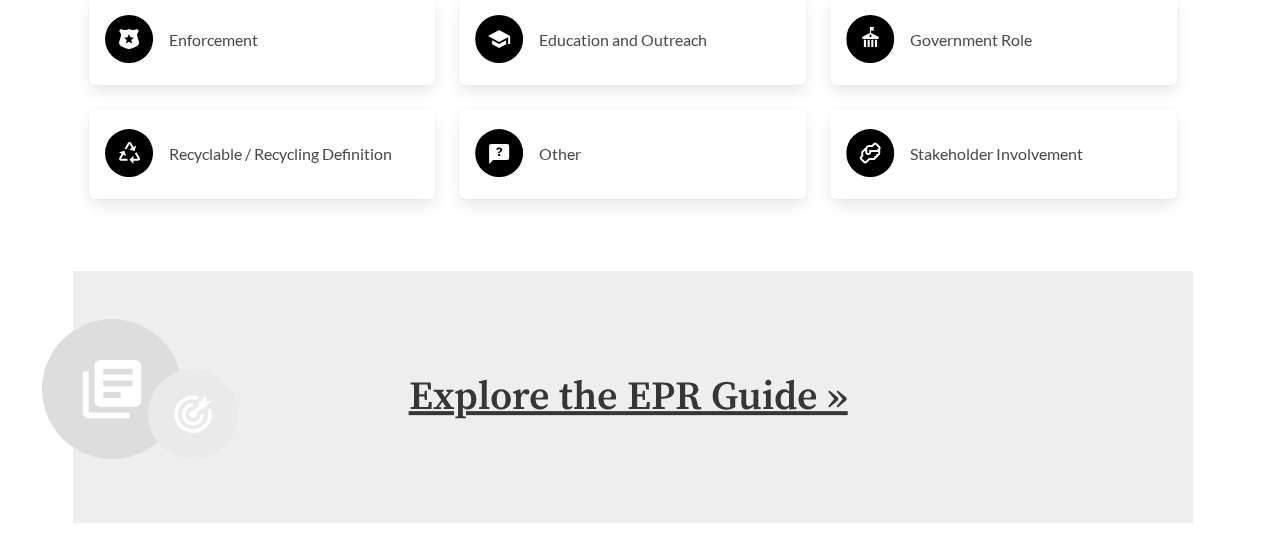 scroll, scrollTop: 4096, scrollLeft: 0, axis: vertical 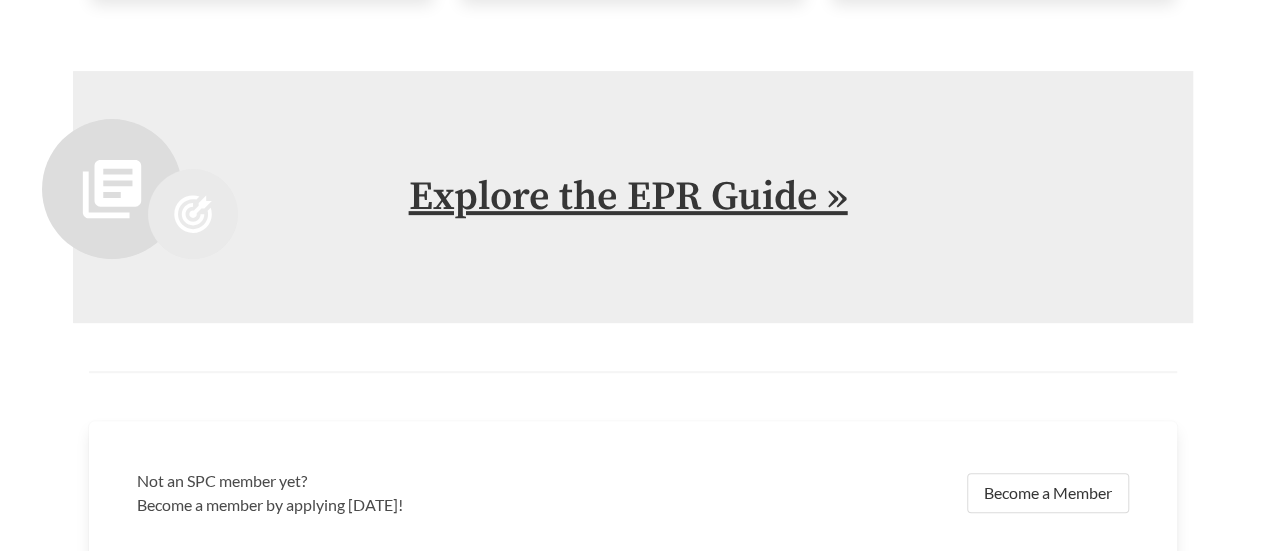 click on "Explore the EPR Guide »" at bounding box center (628, 197) 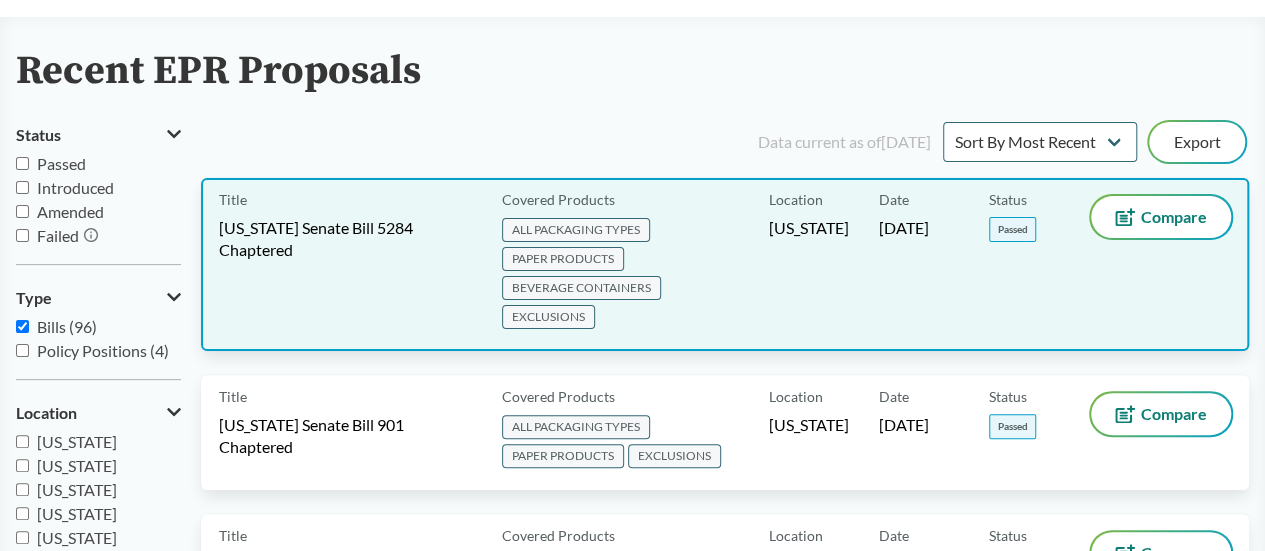 scroll, scrollTop: 200, scrollLeft: 0, axis: vertical 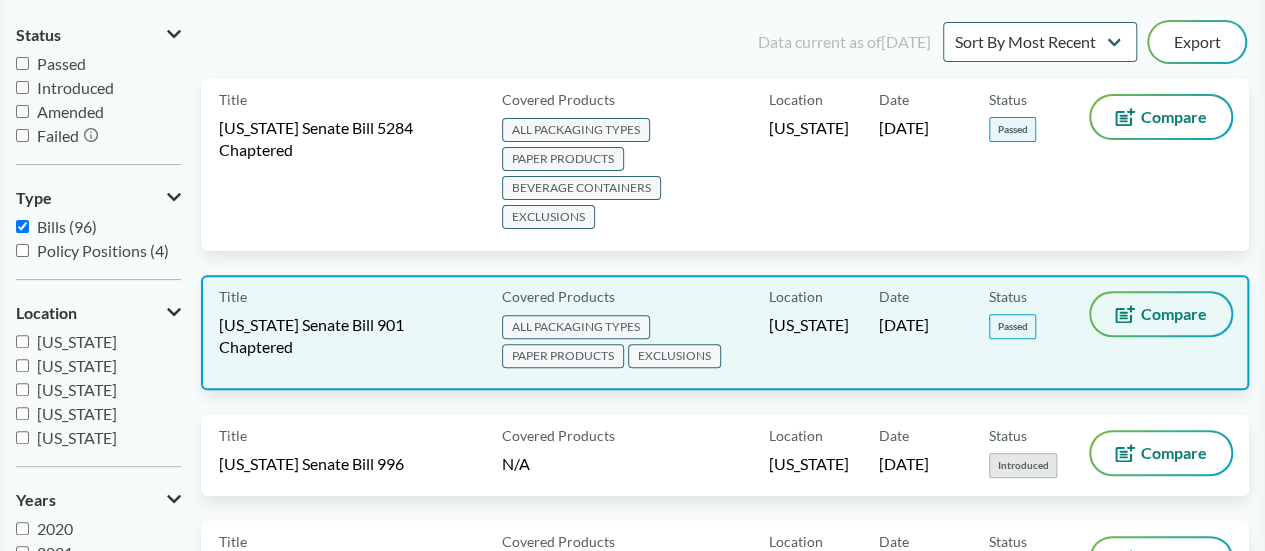 click on "Compare" at bounding box center (1161, 314) 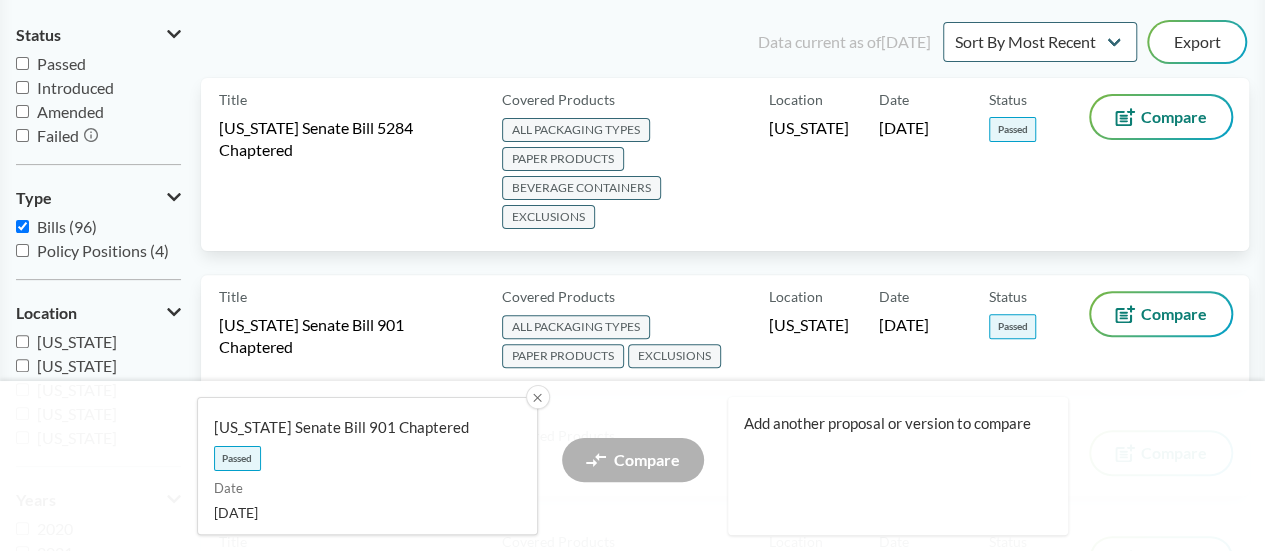 scroll, scrollTop: 300, scrollLeft: 0, axis: vertical 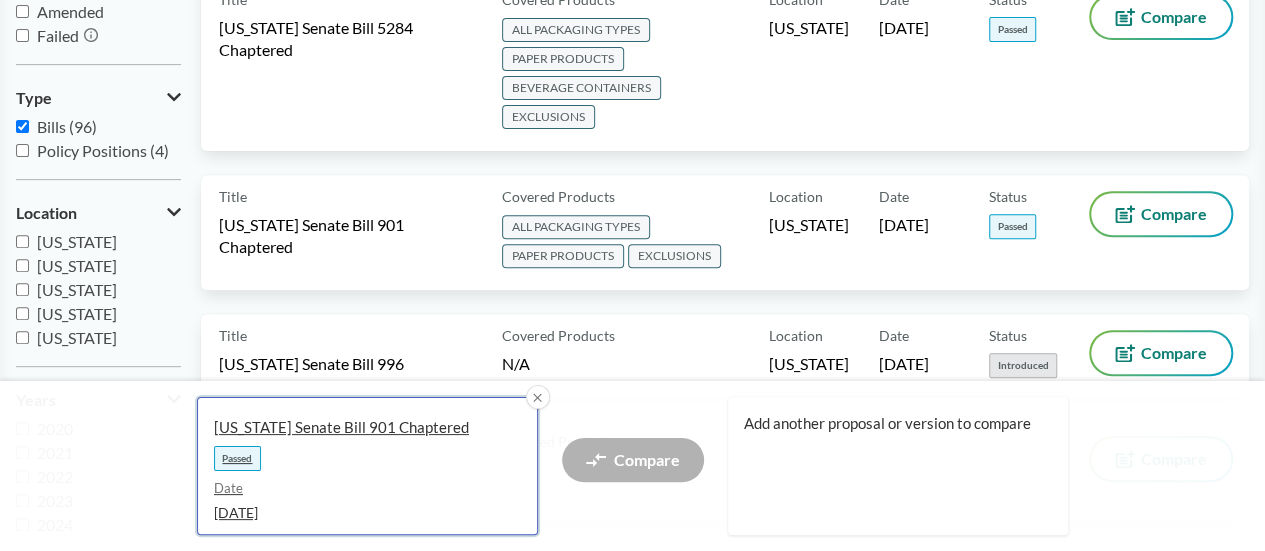 click on "[US_STATE] Senate Bill 901 Chaptered" at bounding box center [359, 427] 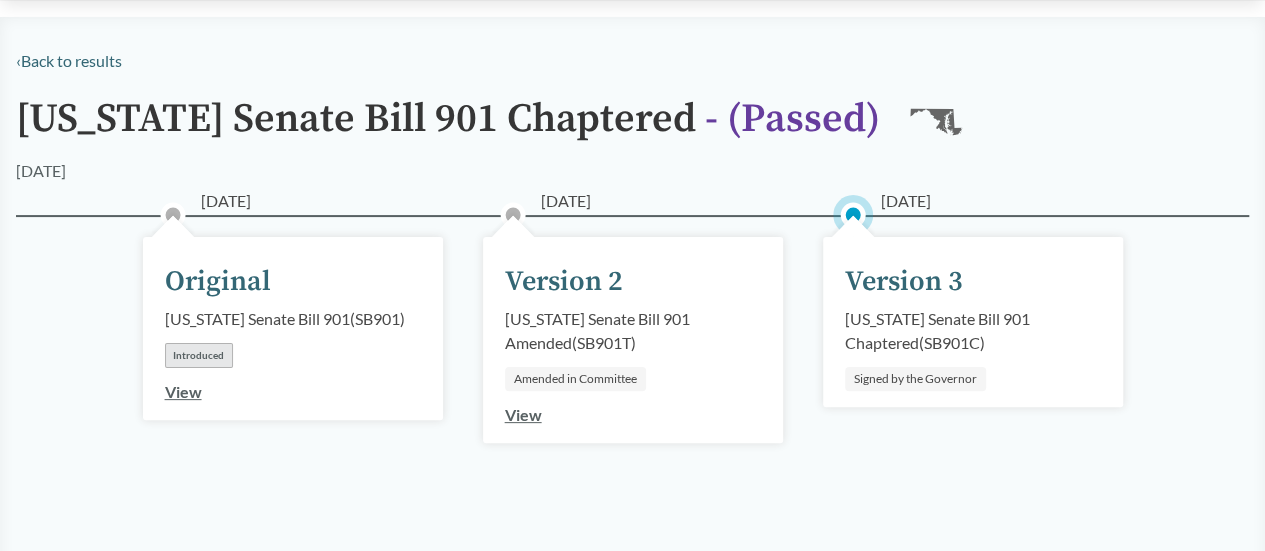 scroll, scrollTop: 0, scrollLeft: 0, axis: both 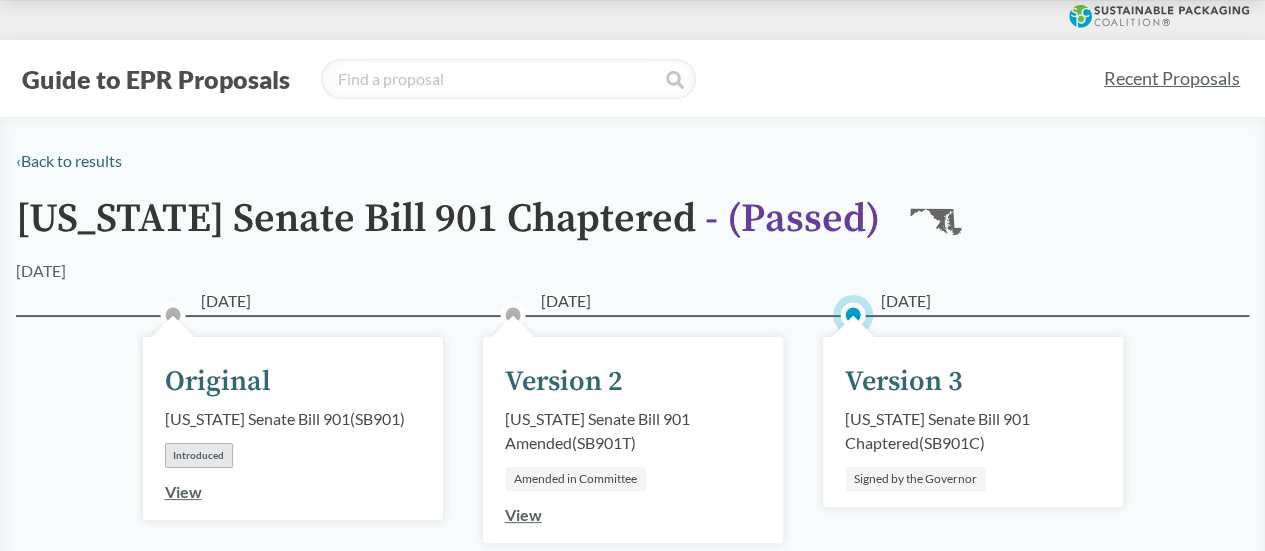 click on "[US_STATE] Senate Bill 901 Chaptered  ( SB901C )" at bounding box center (973, 431) 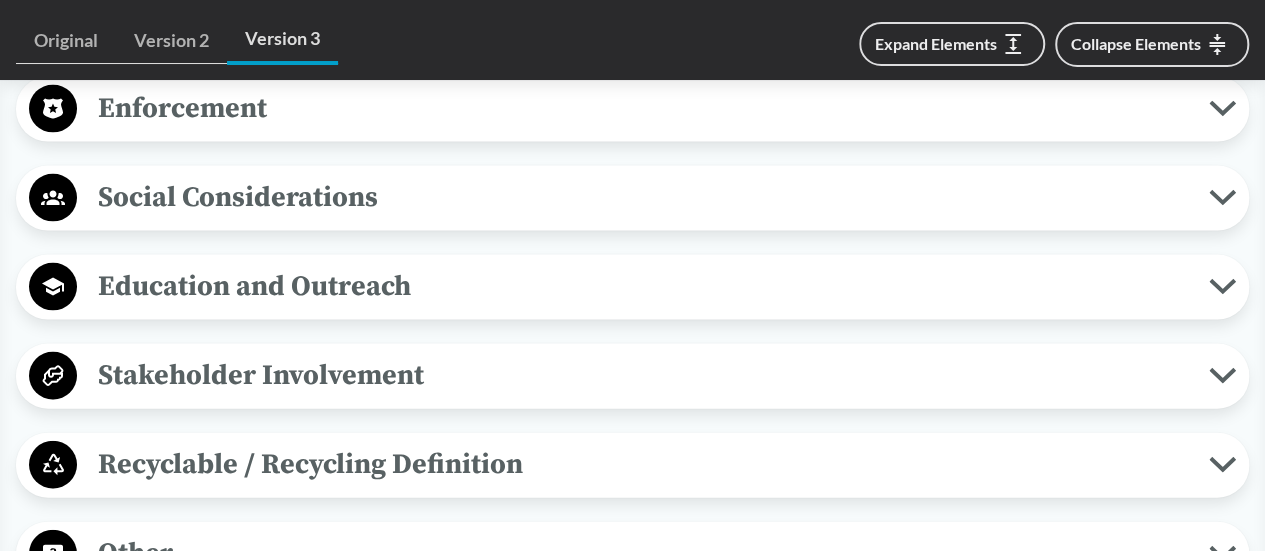 scroll, scrollTop: 2100, scrollLeft: 0, axis: vertical 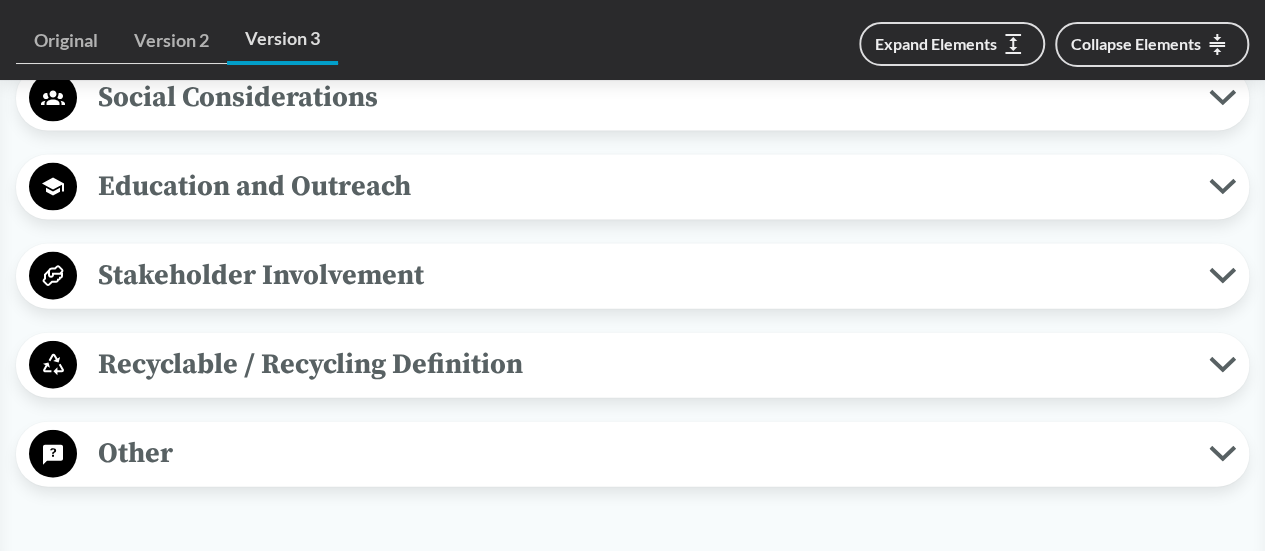 click on "Recyclable / Recycling Definition" at bounding box center (643, 364) 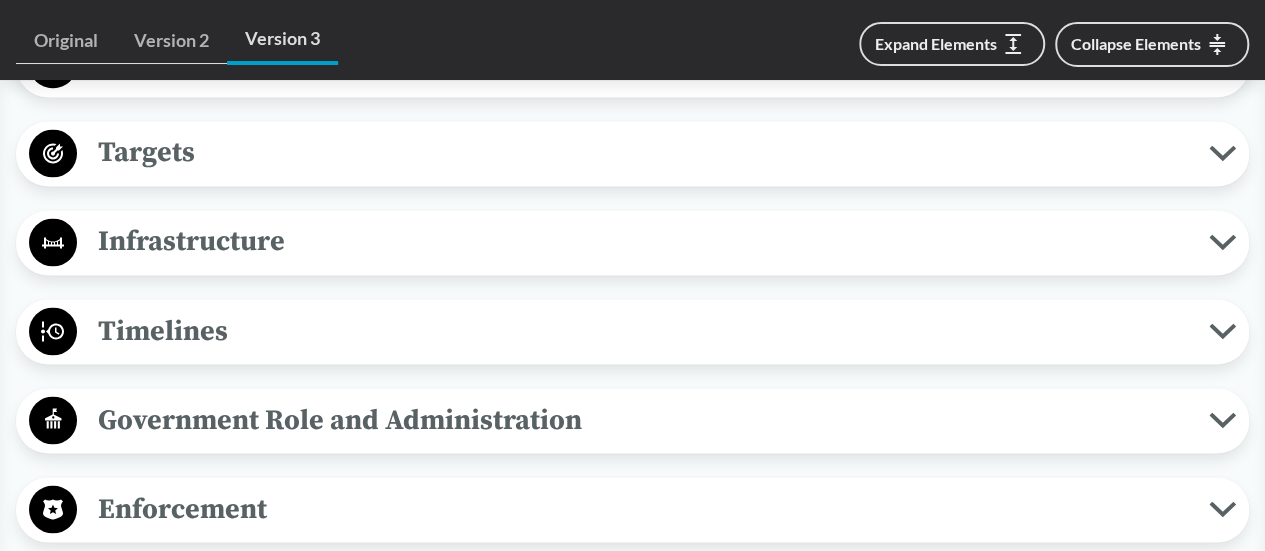 scroll, scrollTop: 1500, scrollLeft: 0, axis: vertical 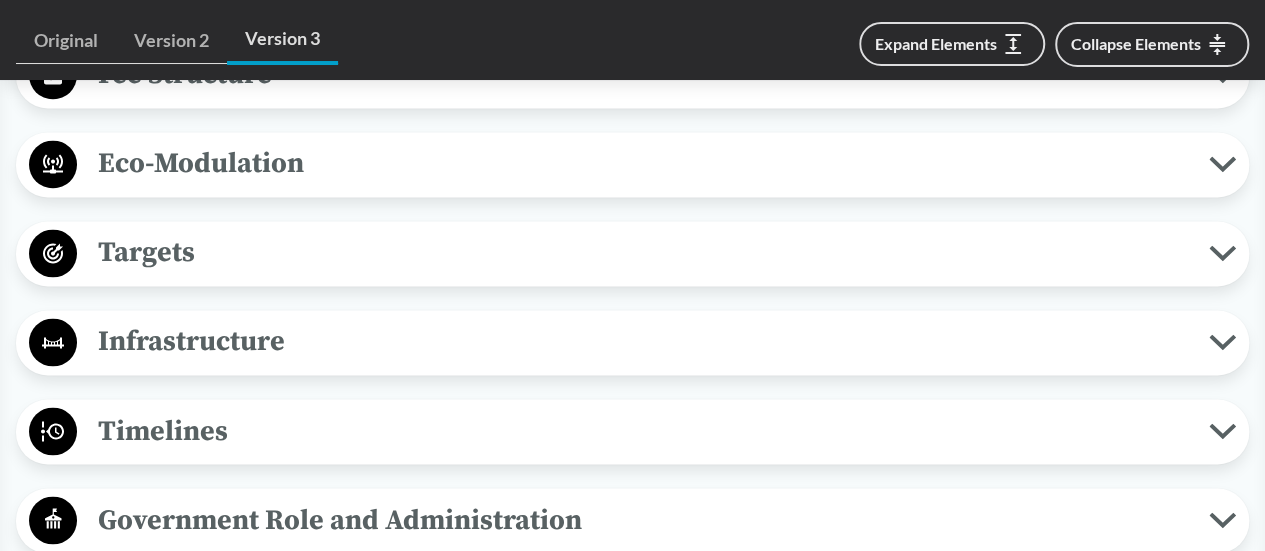 click on "Targets" at bounding box center [643, 252] 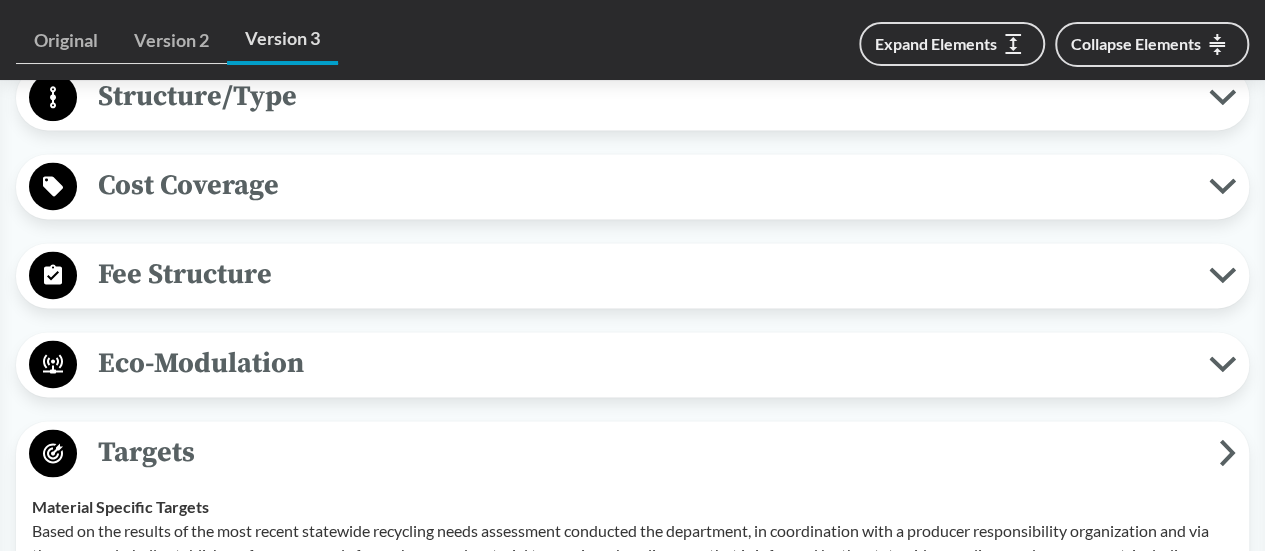 scroll, scrollTop: 1200, scrollLeft: 0, axis: vertical 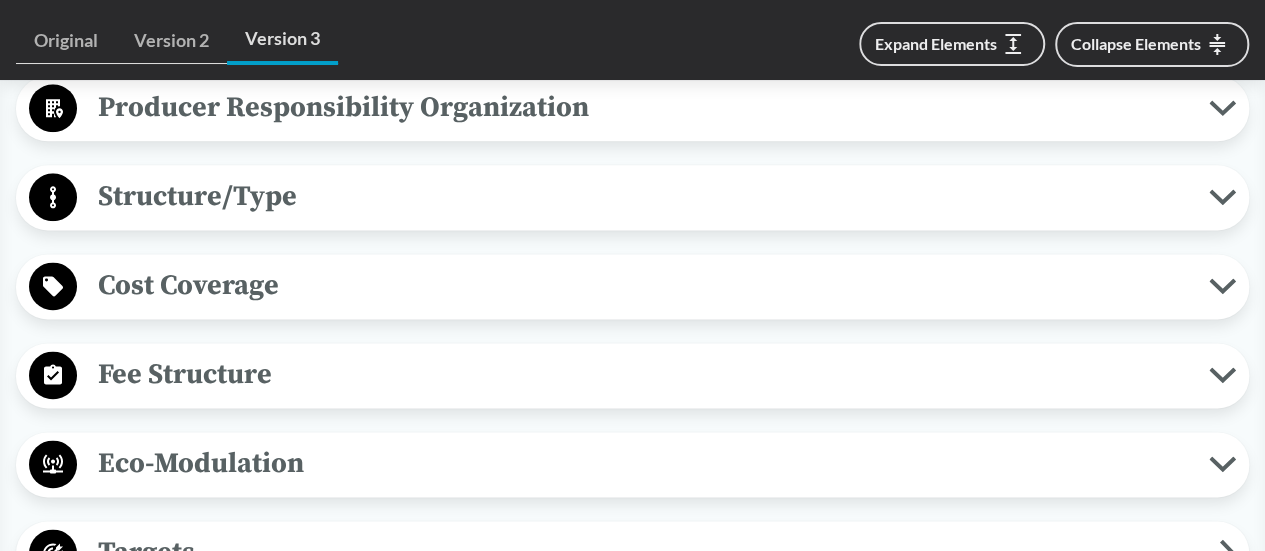 click on "Structure/Type" at bounding box center [643, 196] 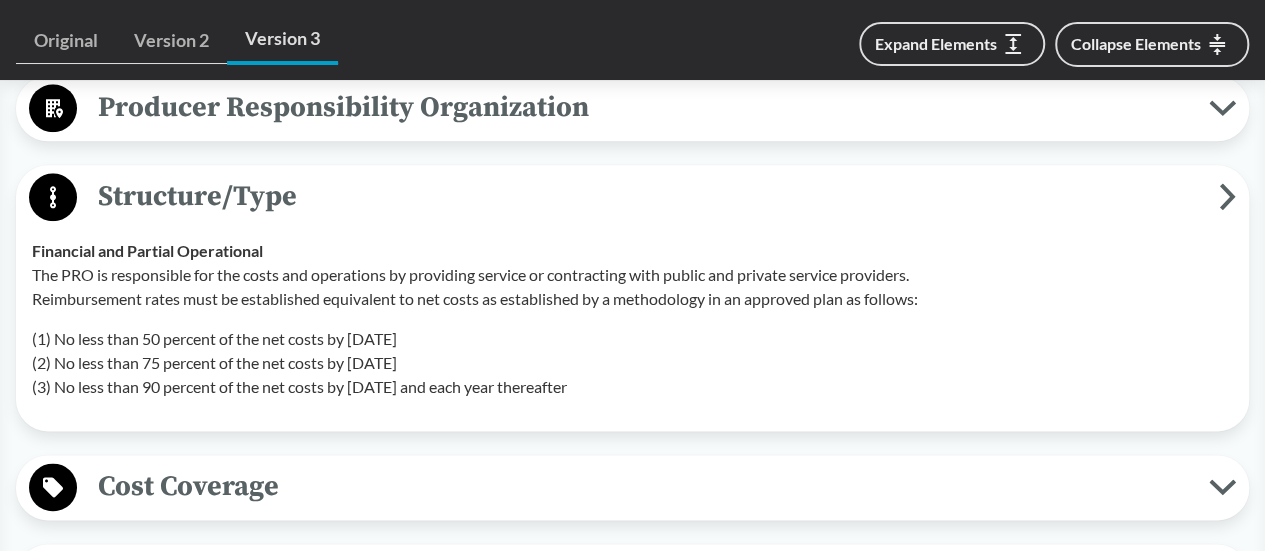 click on "Structure/Type" at bounding box center (648, 196) 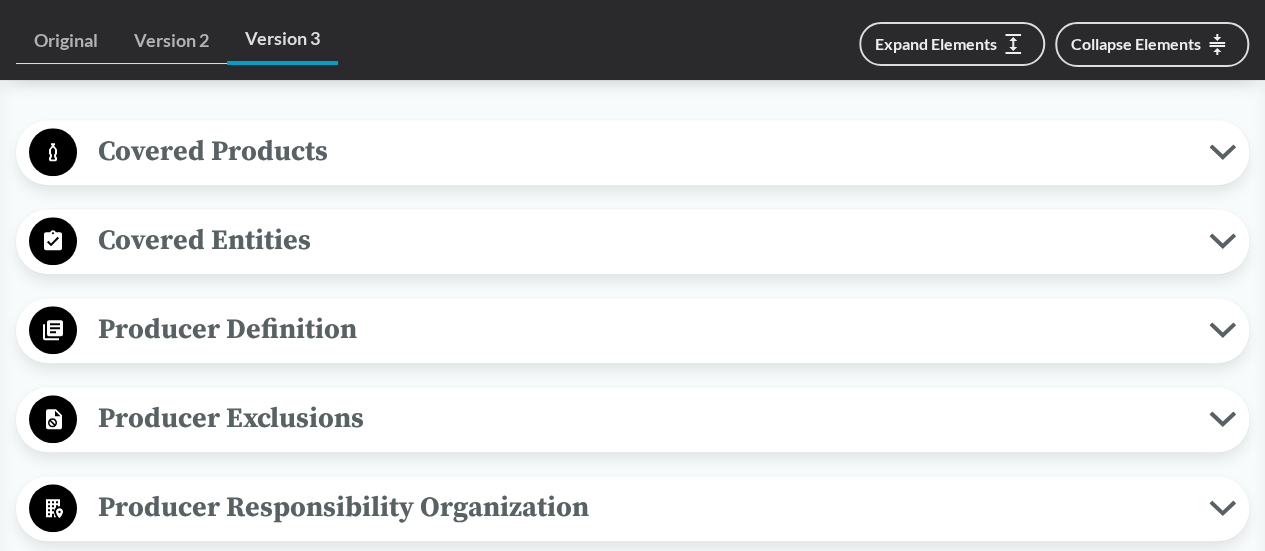 scroll, scrollTop: 700, scrollLeft: 0, axis: vertical 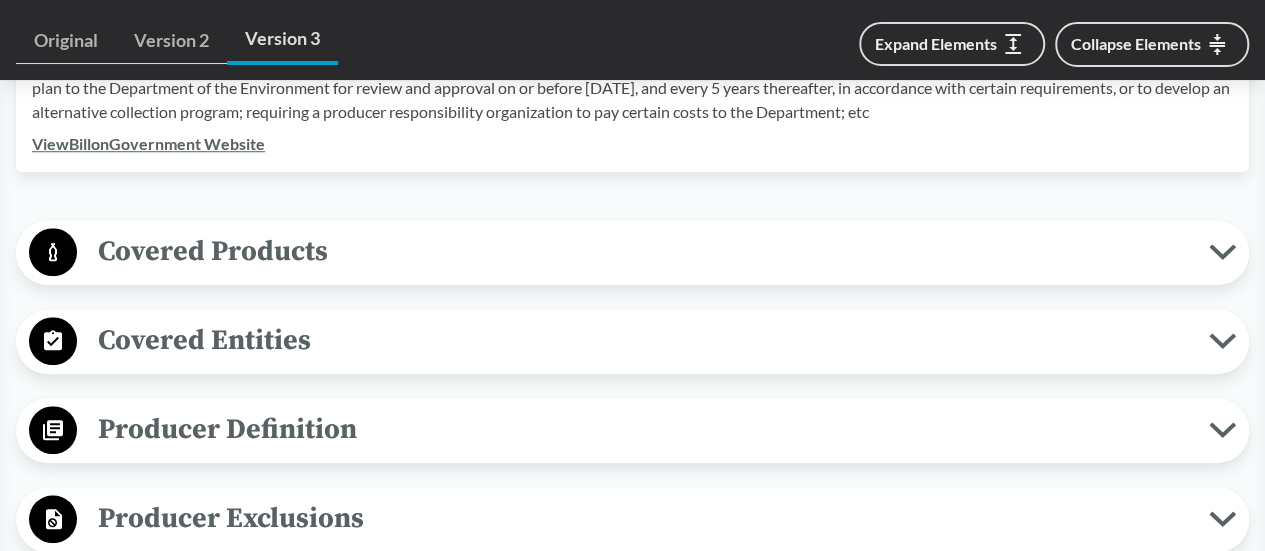 click on "Covered Products" at bounding box center (643, 251) 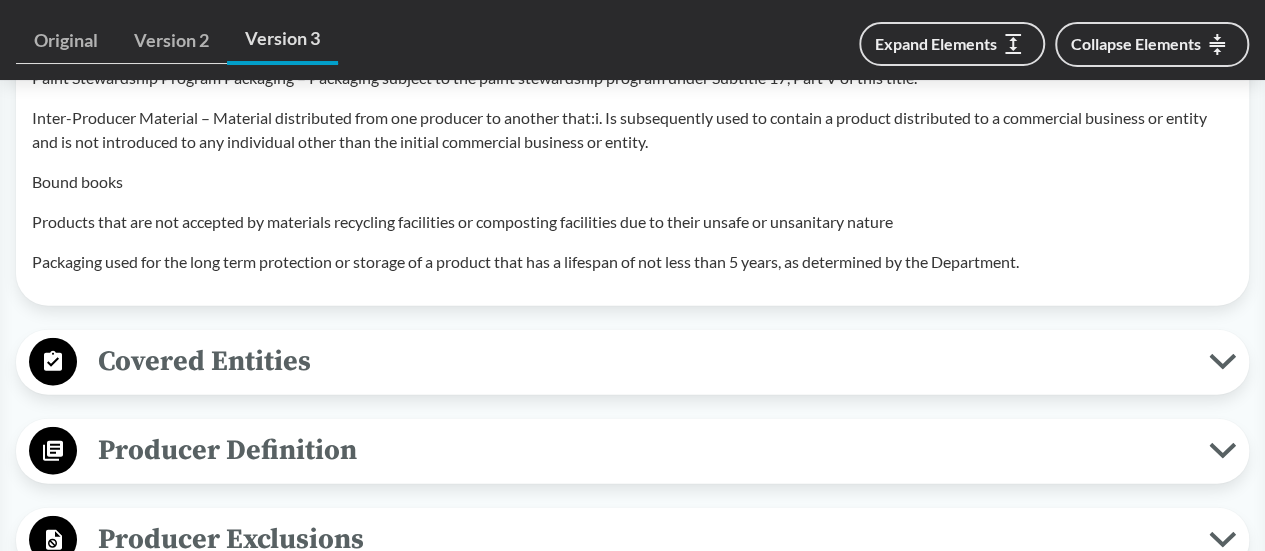 scroll, scrollTop: 2200, scrollLeft: 0, axis: vertical 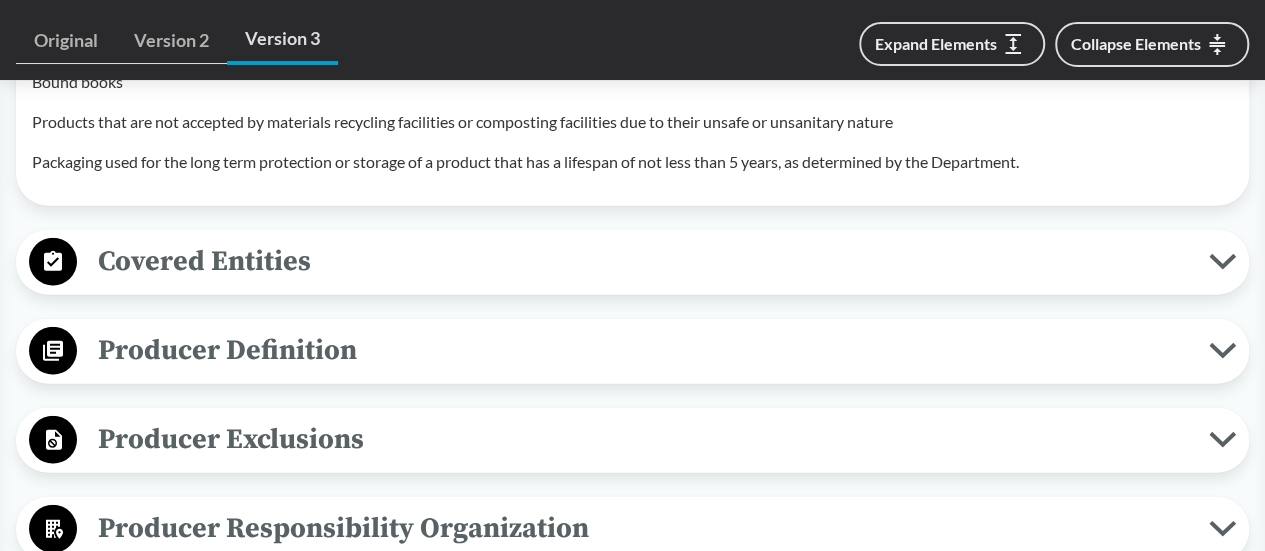 click on "Covered Entities" at bounding box center (643, 261) 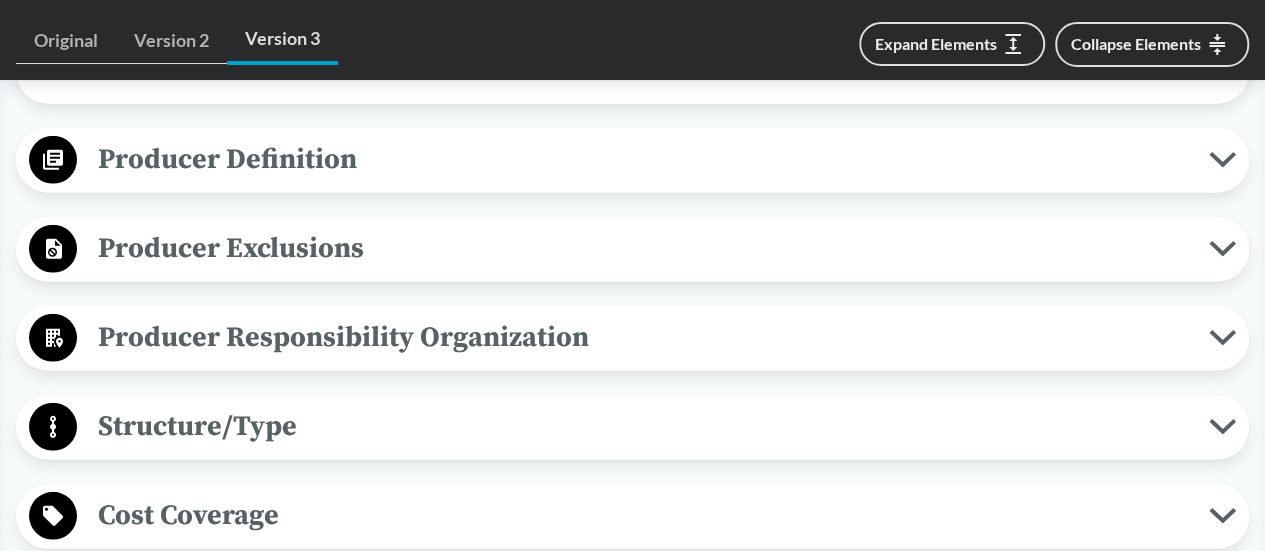scroll, scrollTop: 2700, scrollLeft: 0, axis: vertical 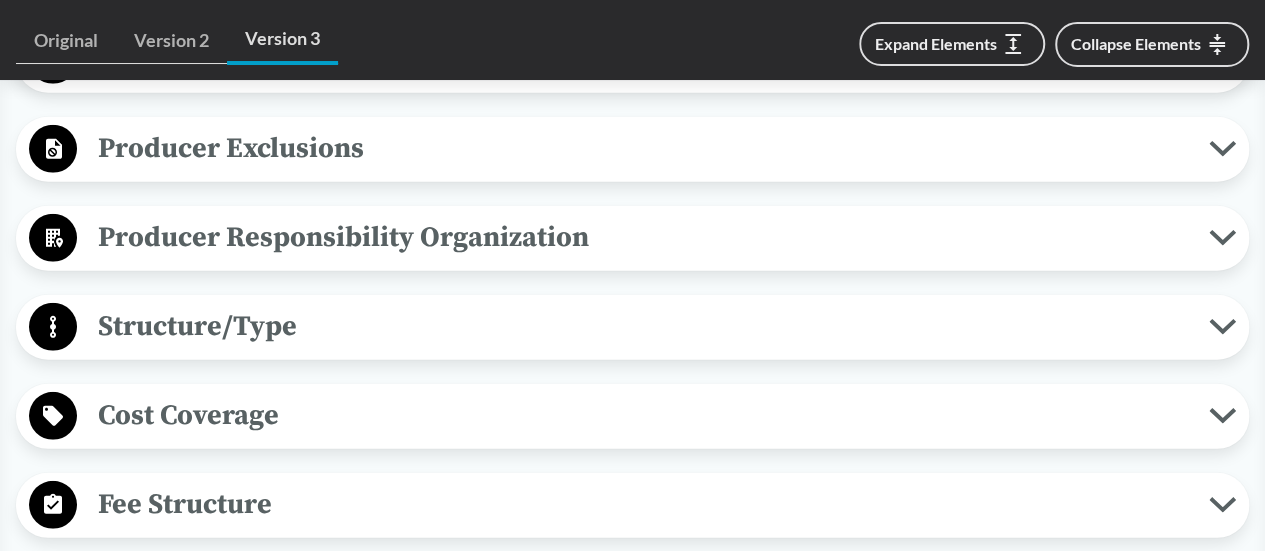 click on "Producer Responsibility Organization" at bounding box center (643, 237) 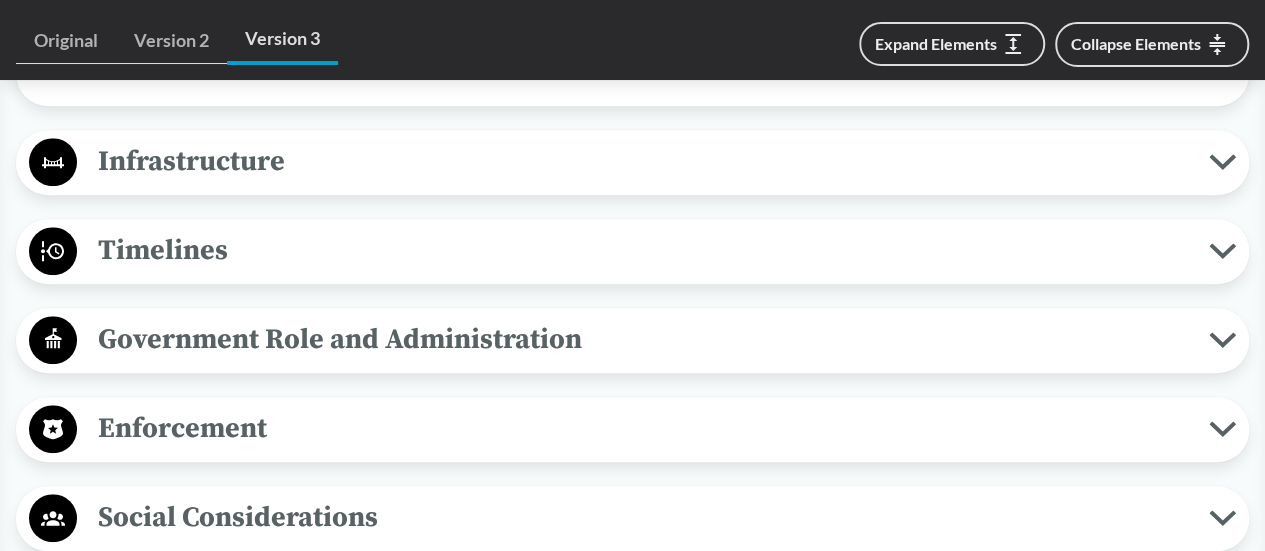 scroll, scrollTop: 4500, scrollLeft: 0, axis: vertical 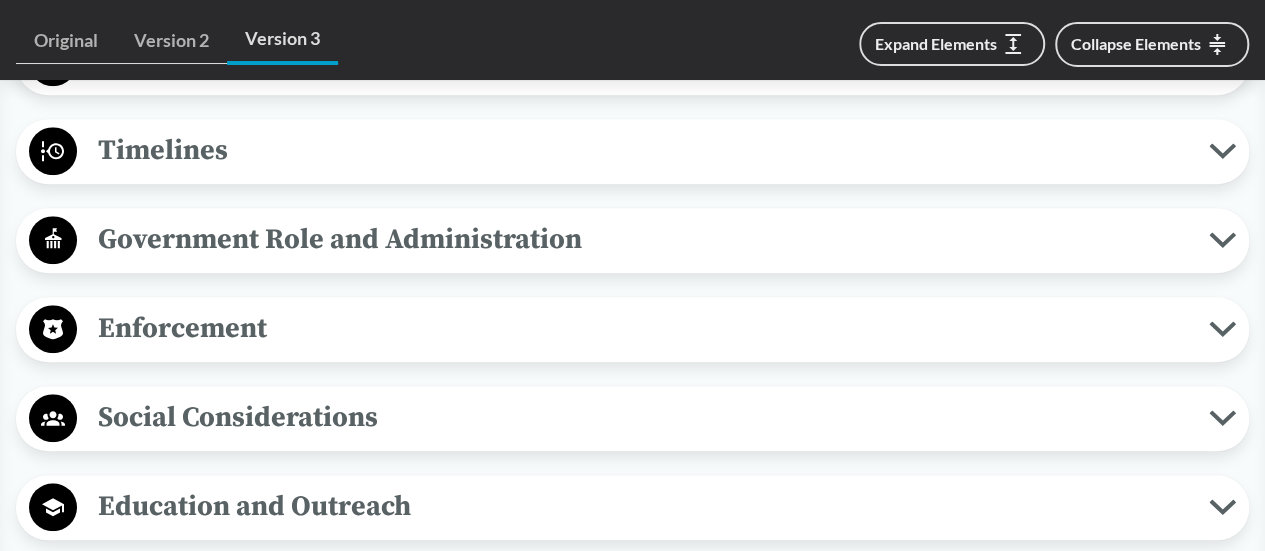click on "Government Role and Administration" at bounding box center (643, 239) 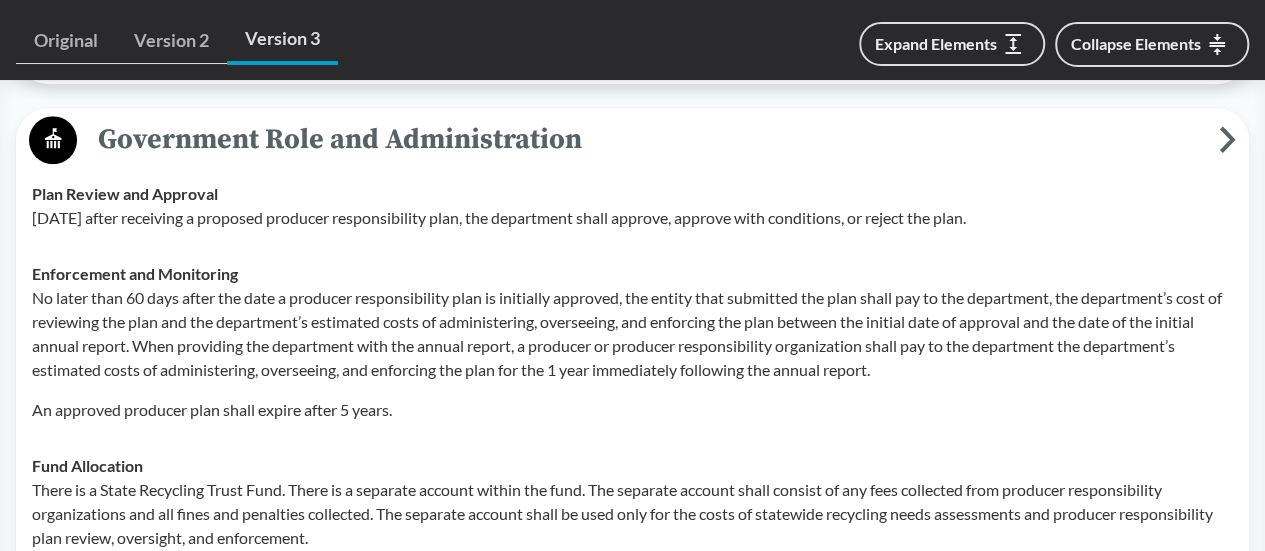 scroll, scrollTop: 4500, scrollLeft: 0, axis: vertical 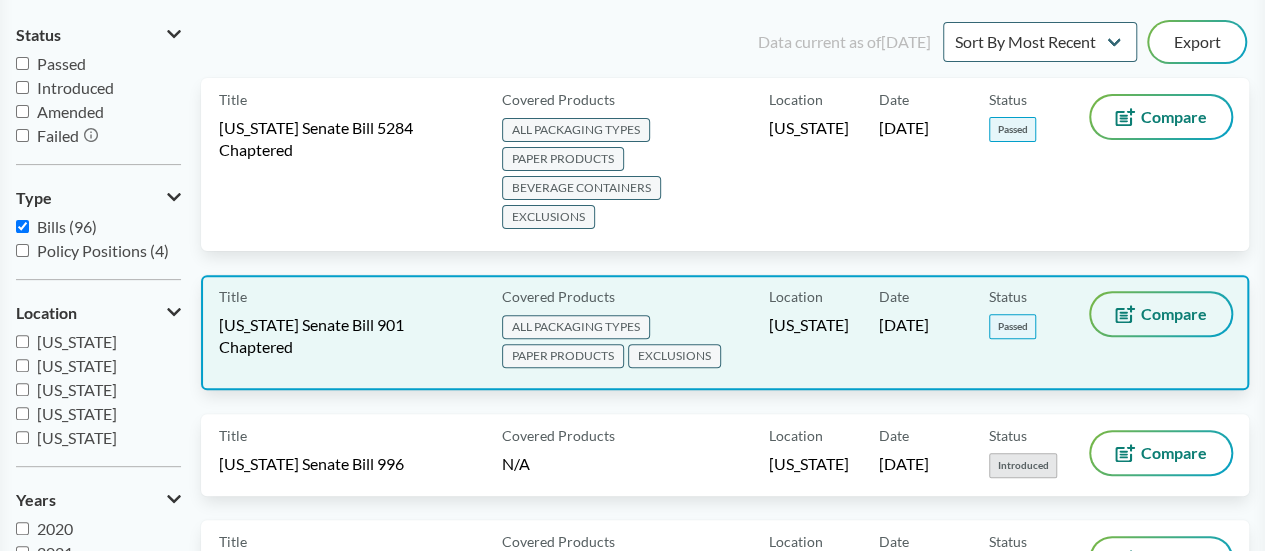 click on "Compare" at bounding box center [1174, 314] 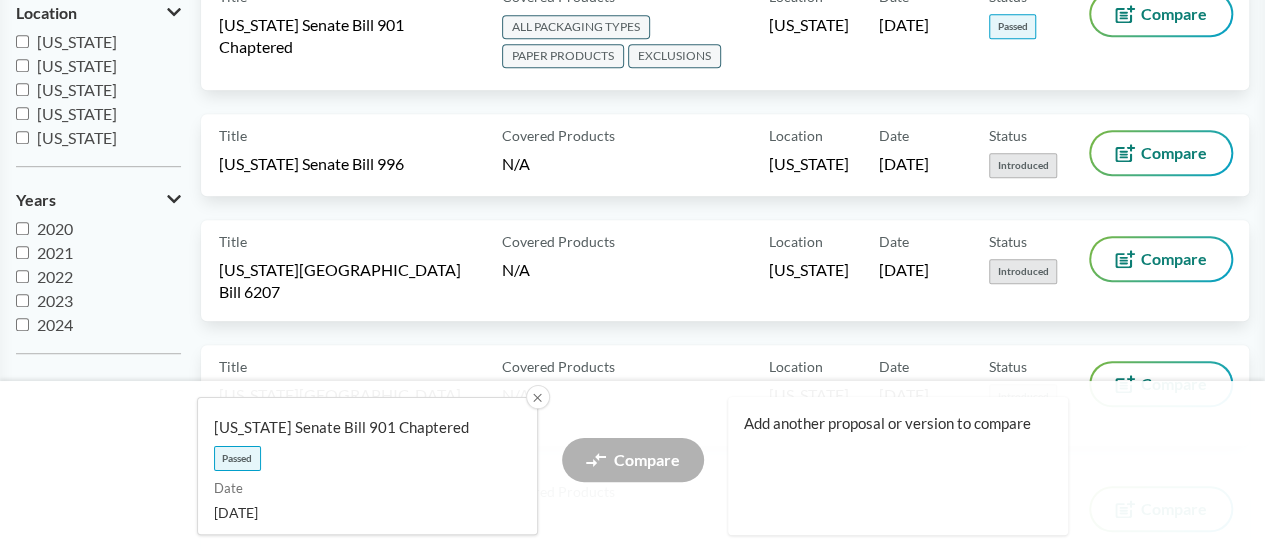 scroll, scrollTop: 700, scrollLeft: 0, axis: vertical 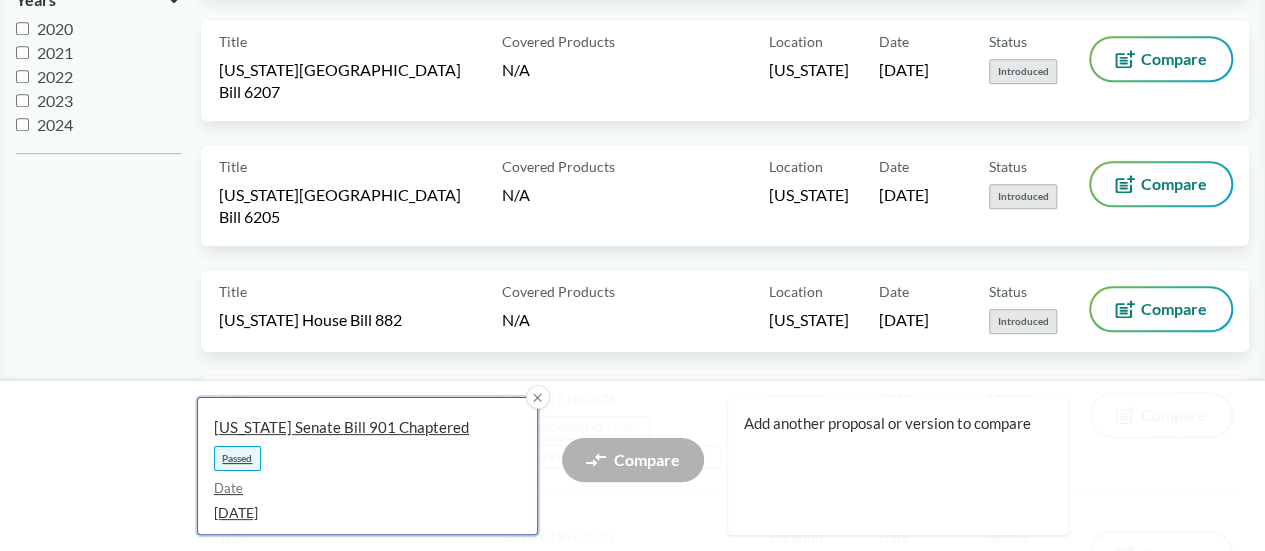 click on "[US_STATE] Senate Bill 901 Chaptered" at bounding box center [359, 427] 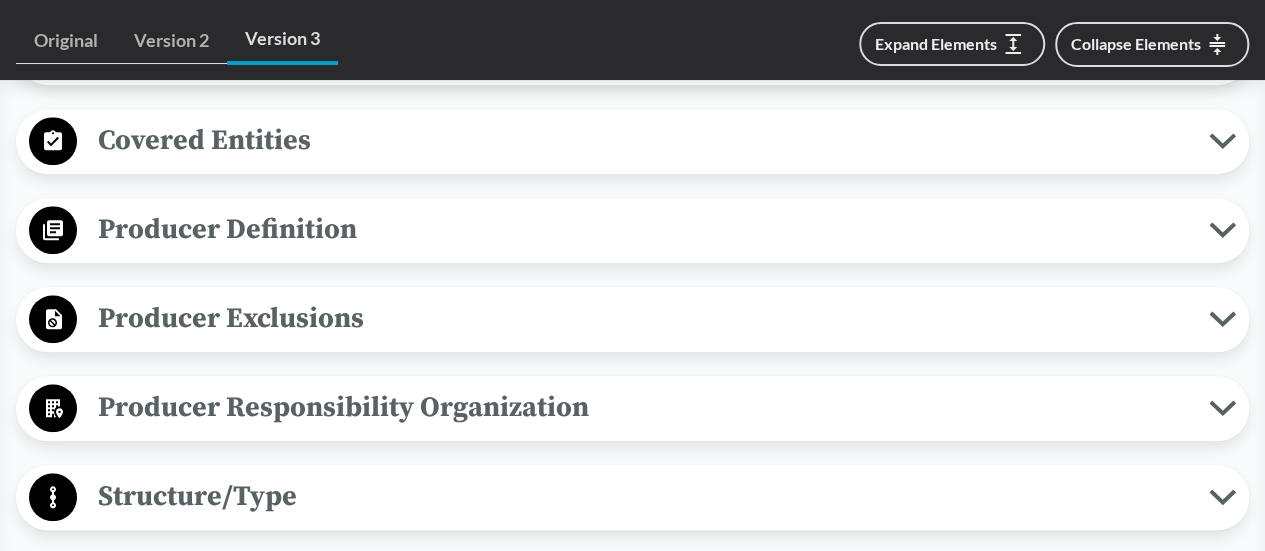 scroll, scrollTop: 1000, scrollLeft: 0, axis: vertical 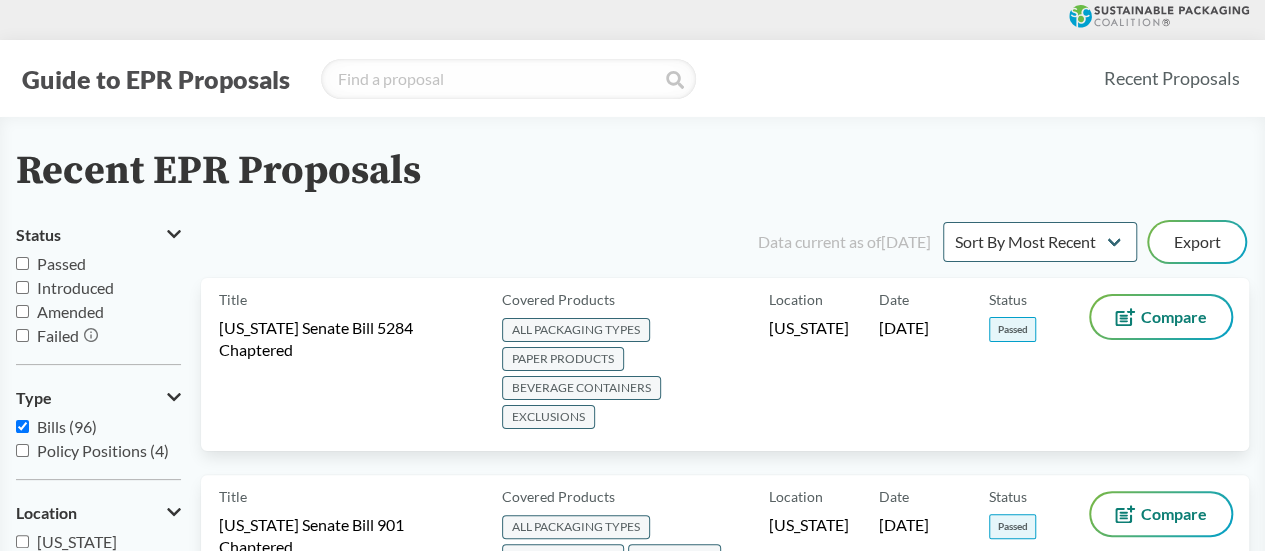 click on "Bills (96)" at bounding box center (22, 426) 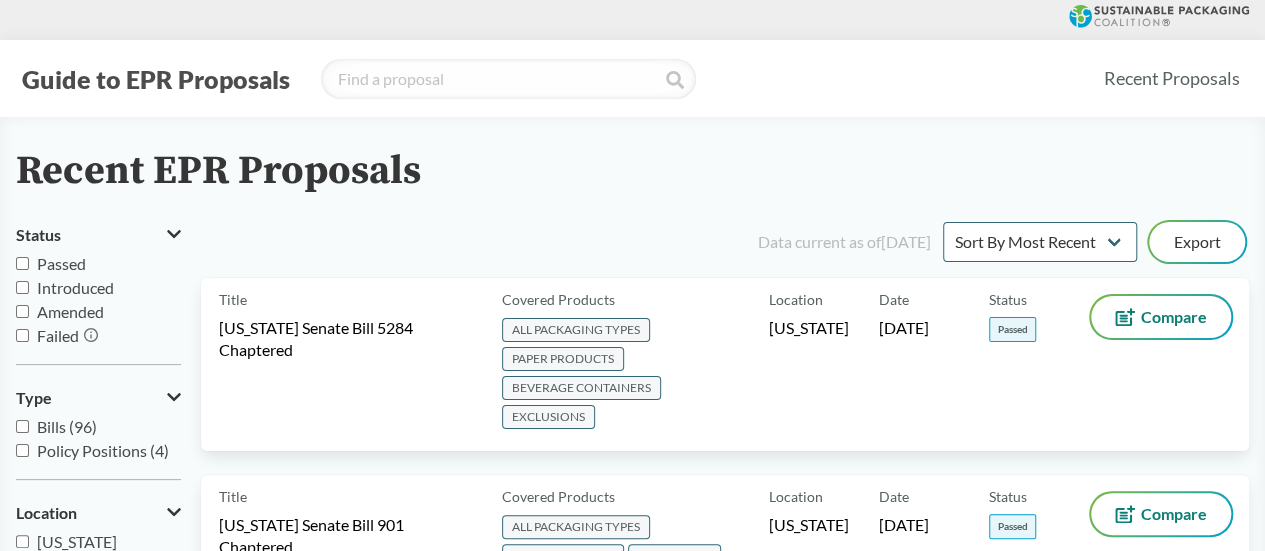 checkbox on "false" 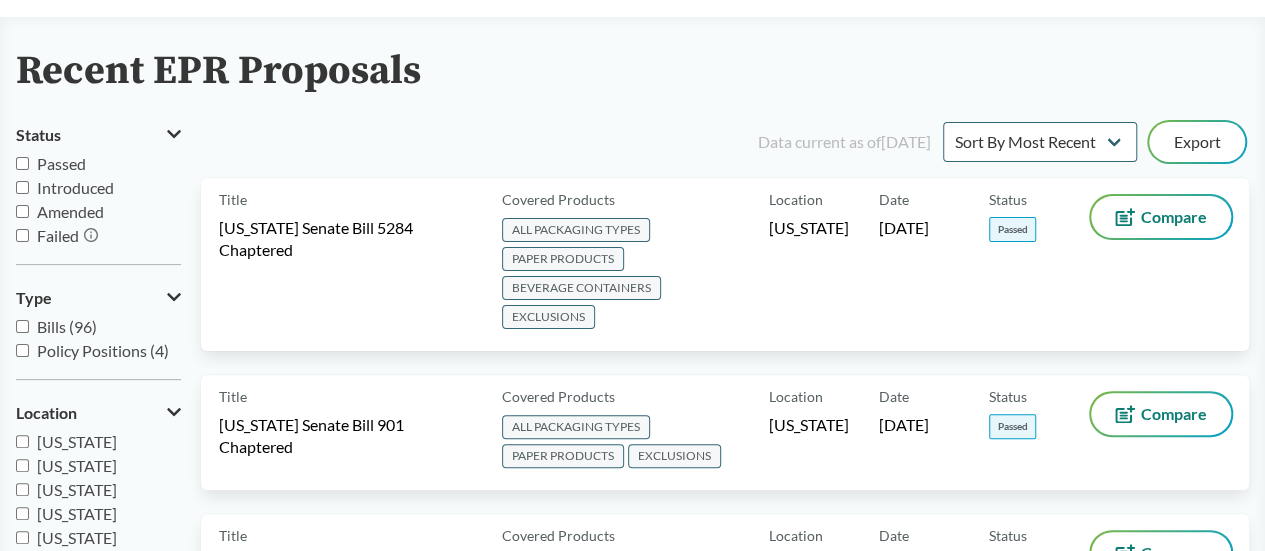 scroll, scrollTop: 200, scrollLeft: 0, axis: vertical 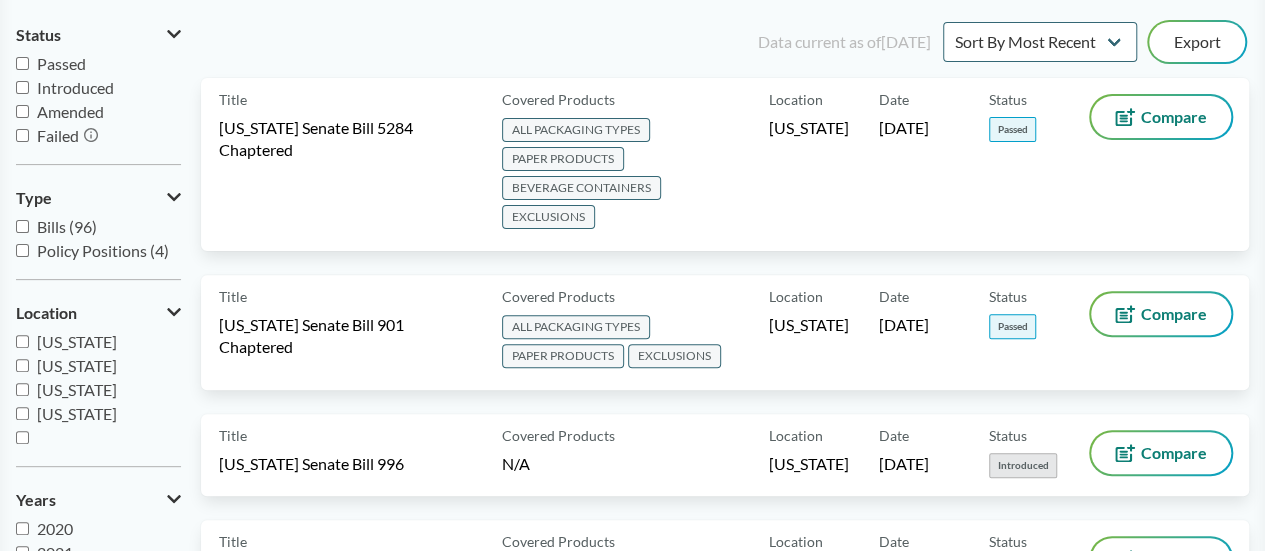 click on "[US_STATE]" at bounding box center [77, 413] 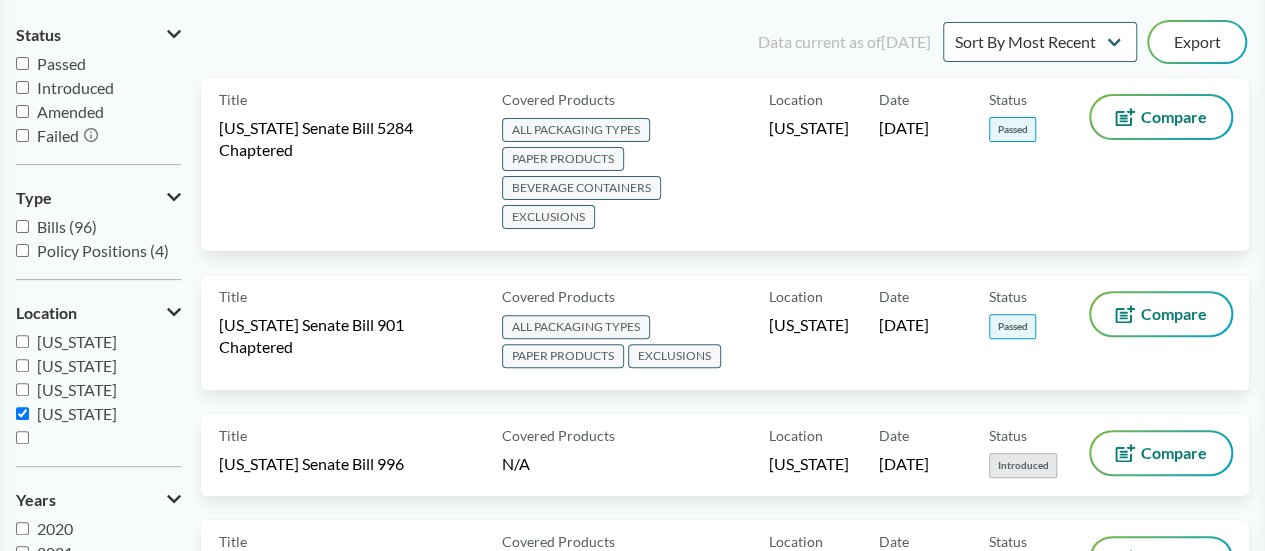 checkbox on "true" 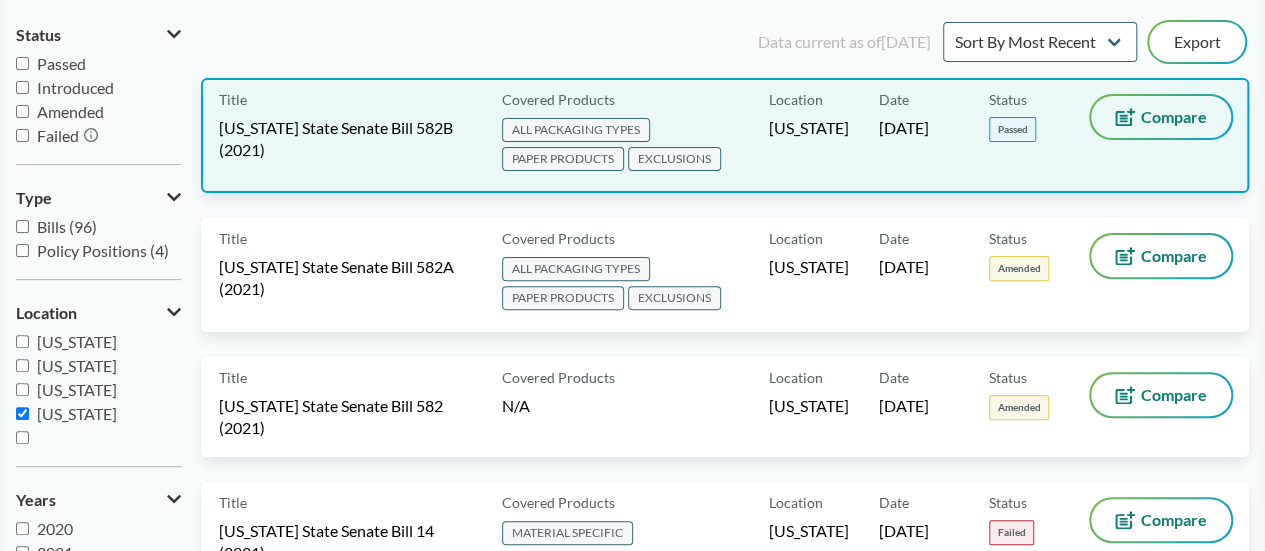 click on "Compare" at bounding box center (1174, 117) 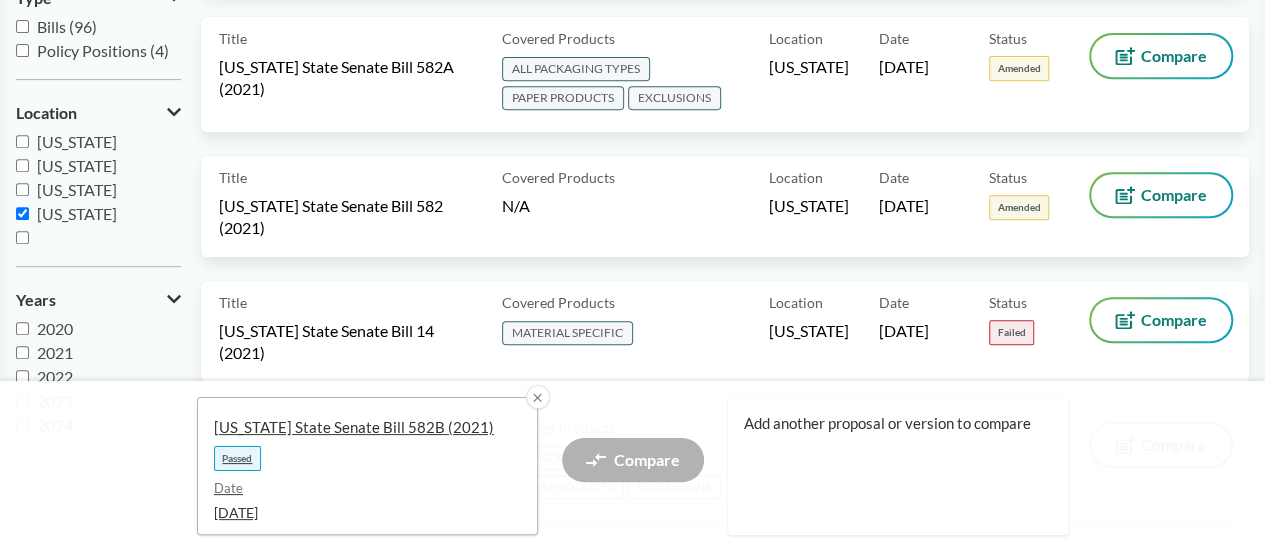 scroll, scrollTop: 500, scrollLeft: 0, axis: vertical 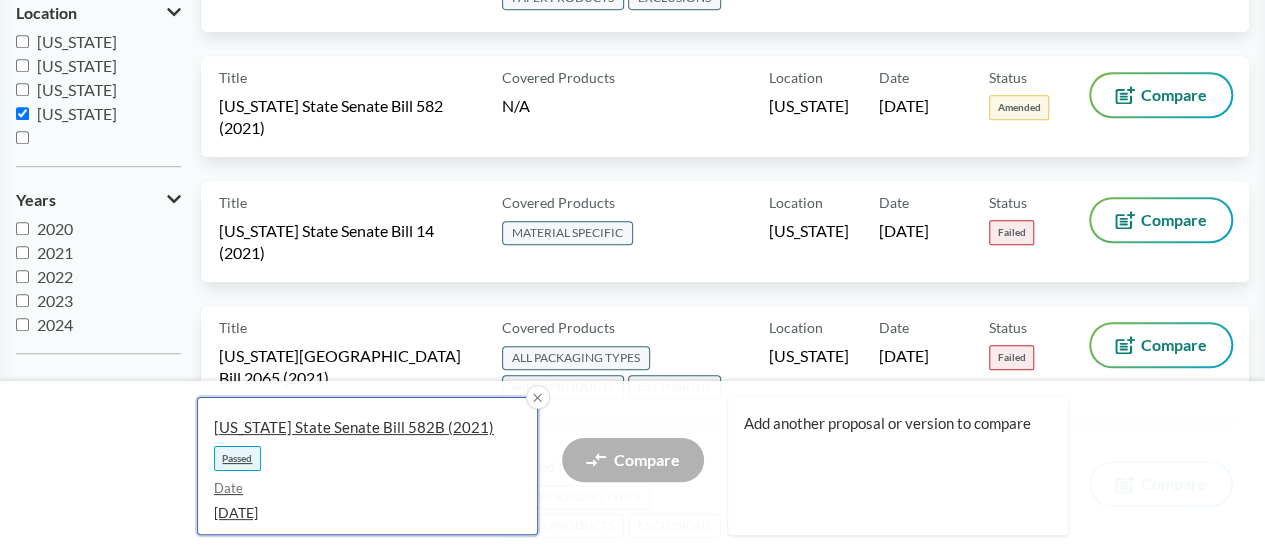 click on "[US_STATE] State Senate Bill 582B (2021)" at bounding box center (359, 427) 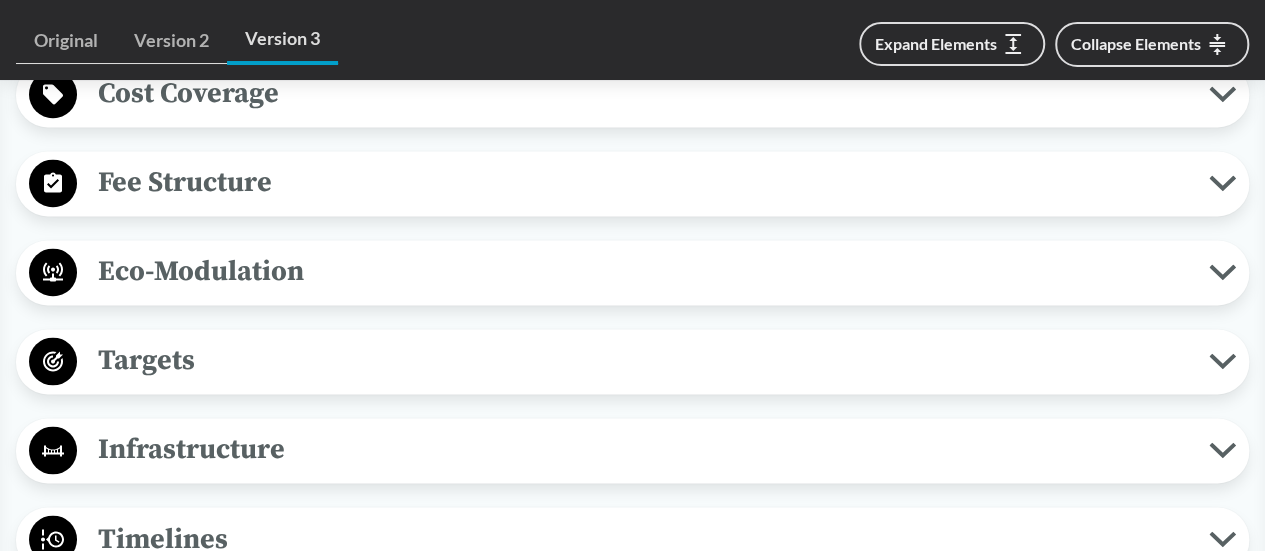 scroll, scrollTop: 1600, scrollLeft: 0, axis: vertical 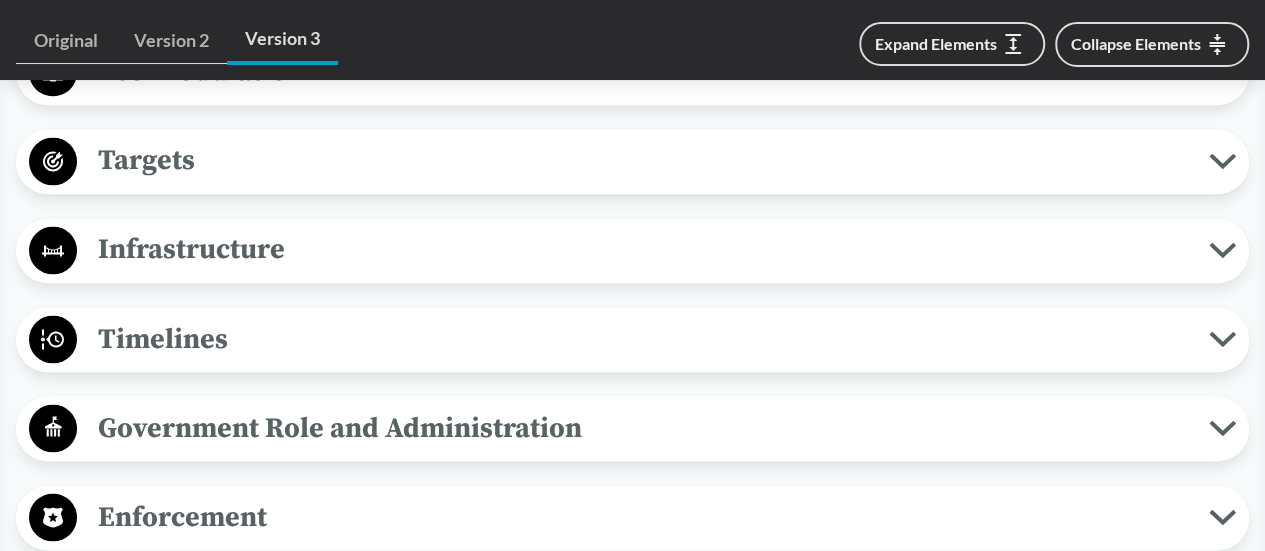 click on "Targets" at bounding box center (643, 160) 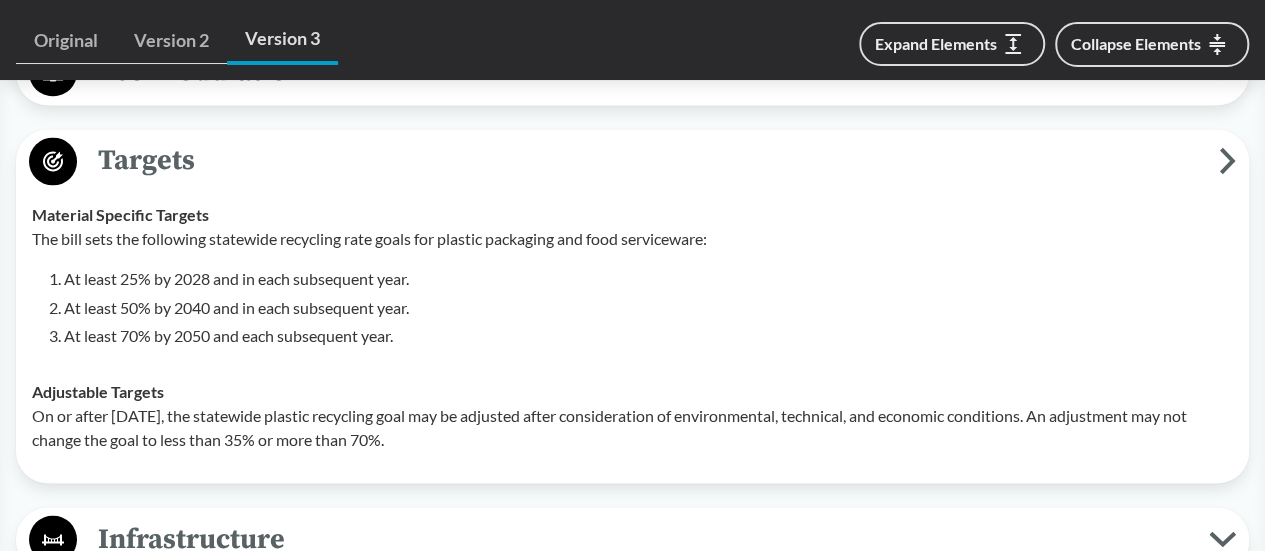 click on "Targets" at bounding box center (648, 160) 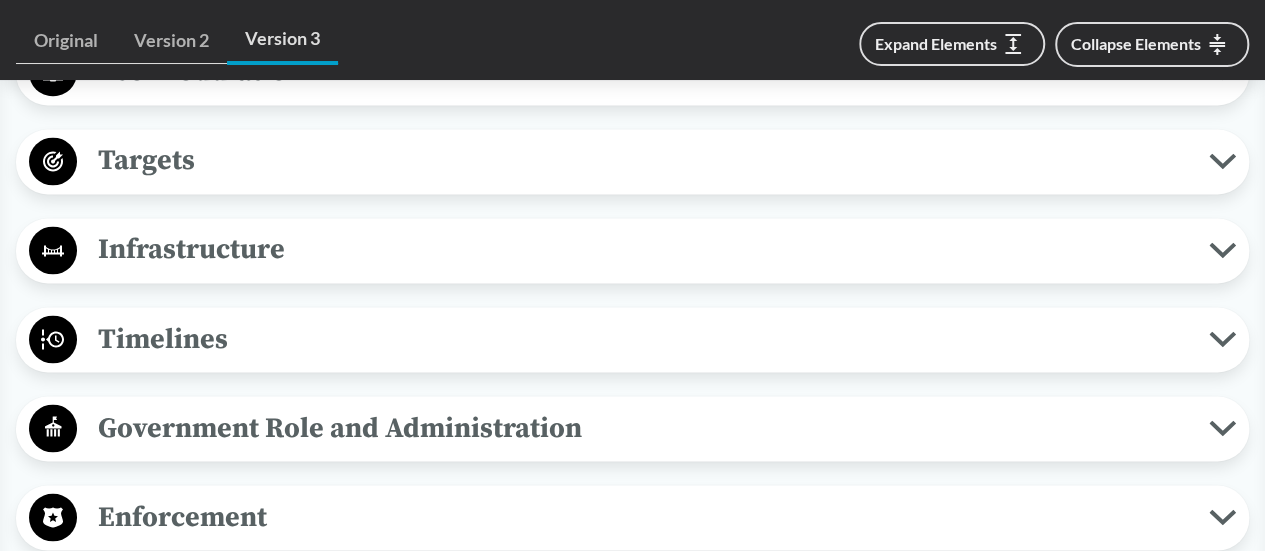 click on "Infrastructure" at bounding box center [643, 249] 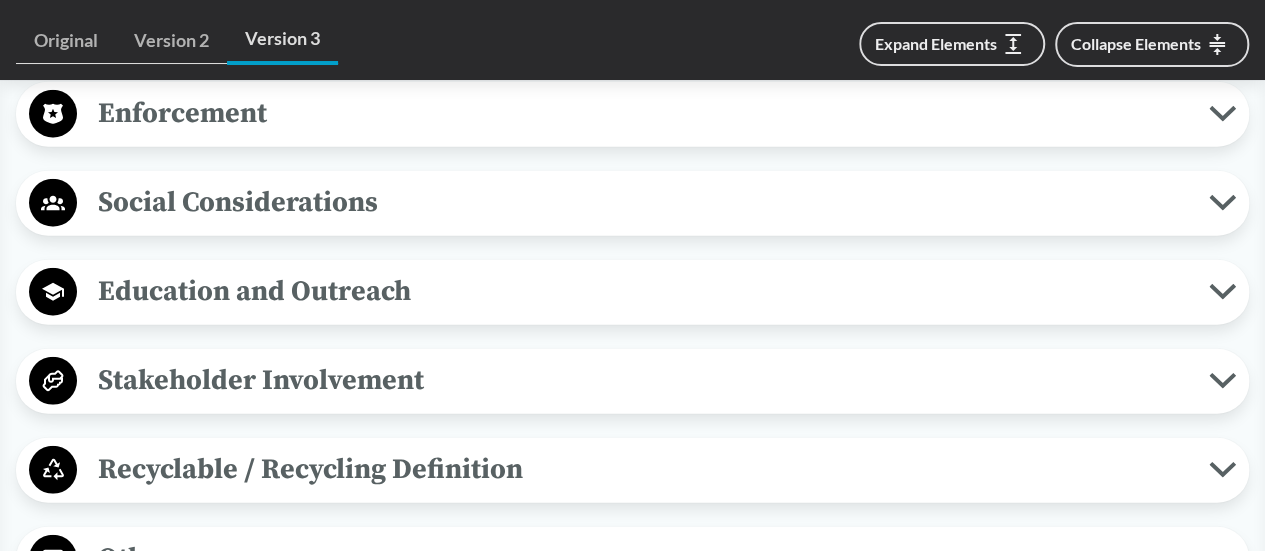 scroll, scrollTop: 2400, scrollLeft: 0, axis: vertical 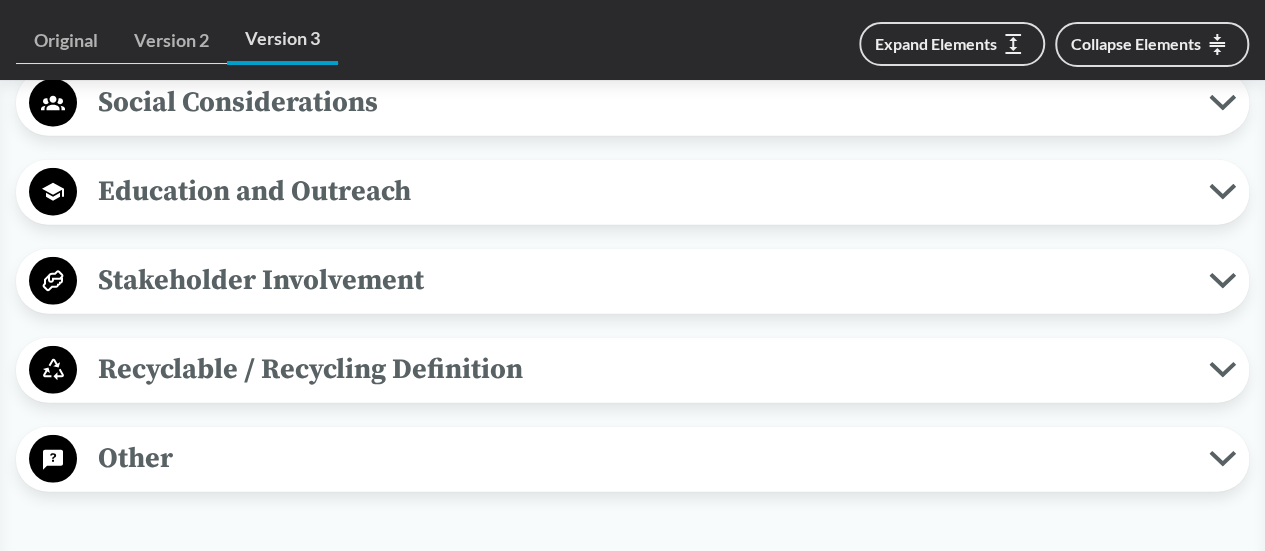click on "Recyclable / Recycling Definition" at bounding box center (643, 369) 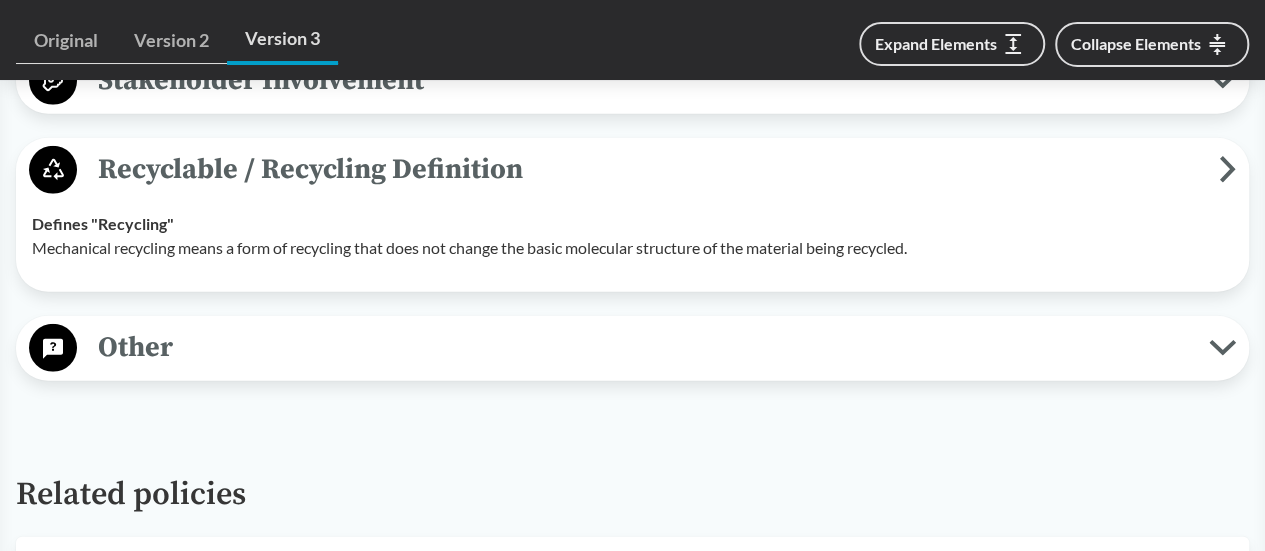 scroll, scrollTop: 2600, scrollLeft: 0, axis: vertical 